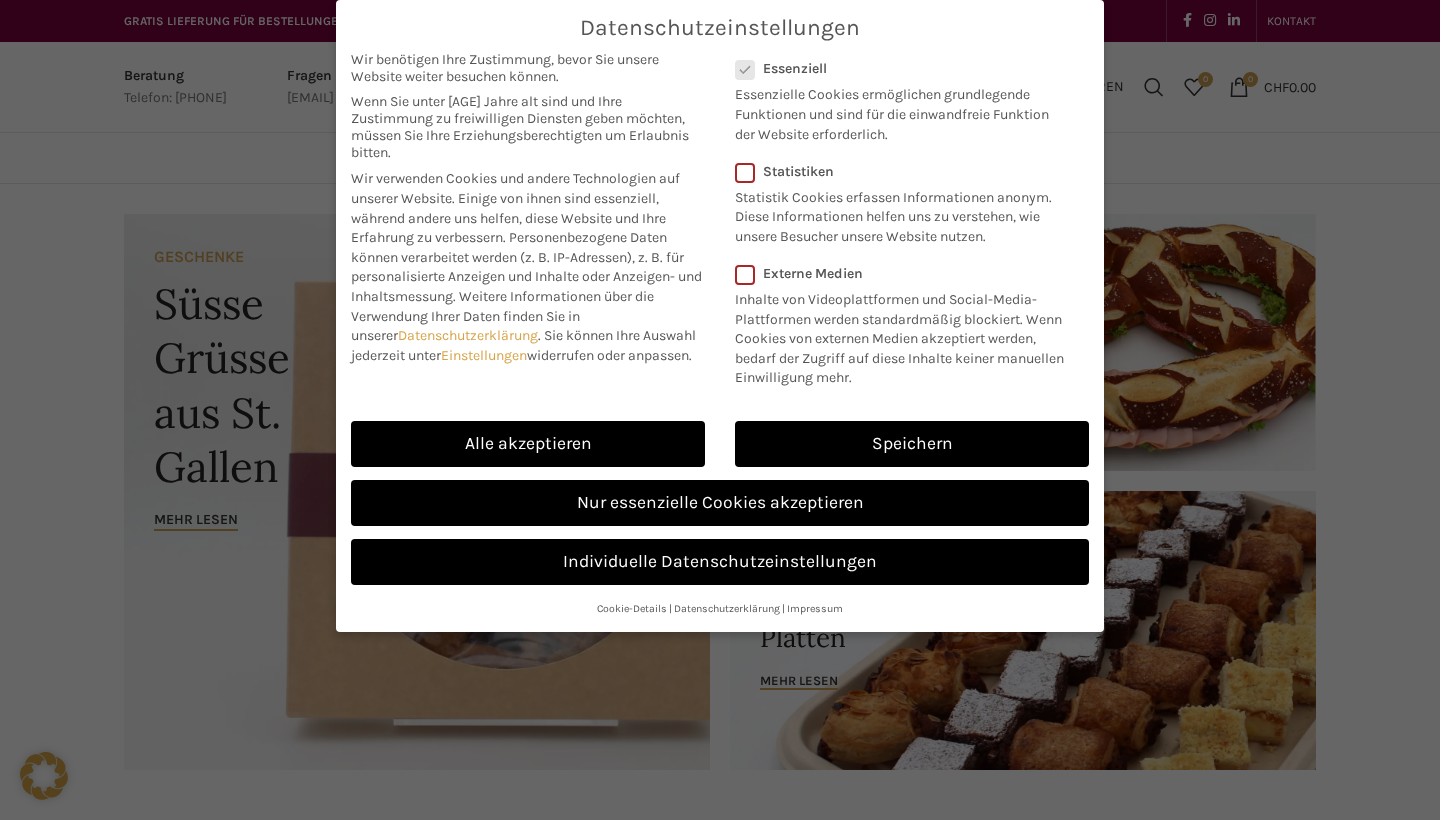 scroll, scrollTop: 0, scrollLeft: 0, axis: both 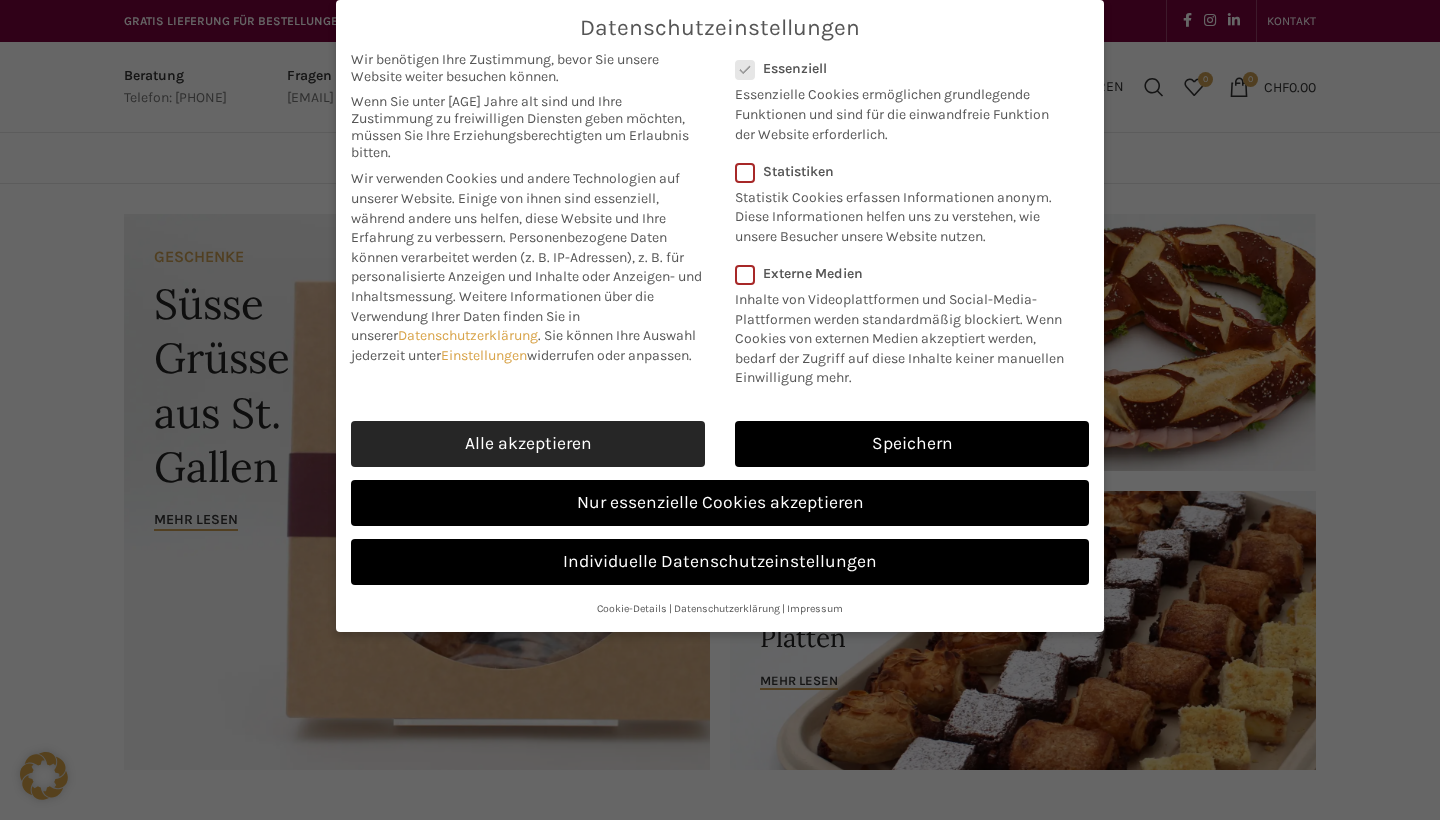 click on "Alle akzeptieren" at bounding box center [528, 444] 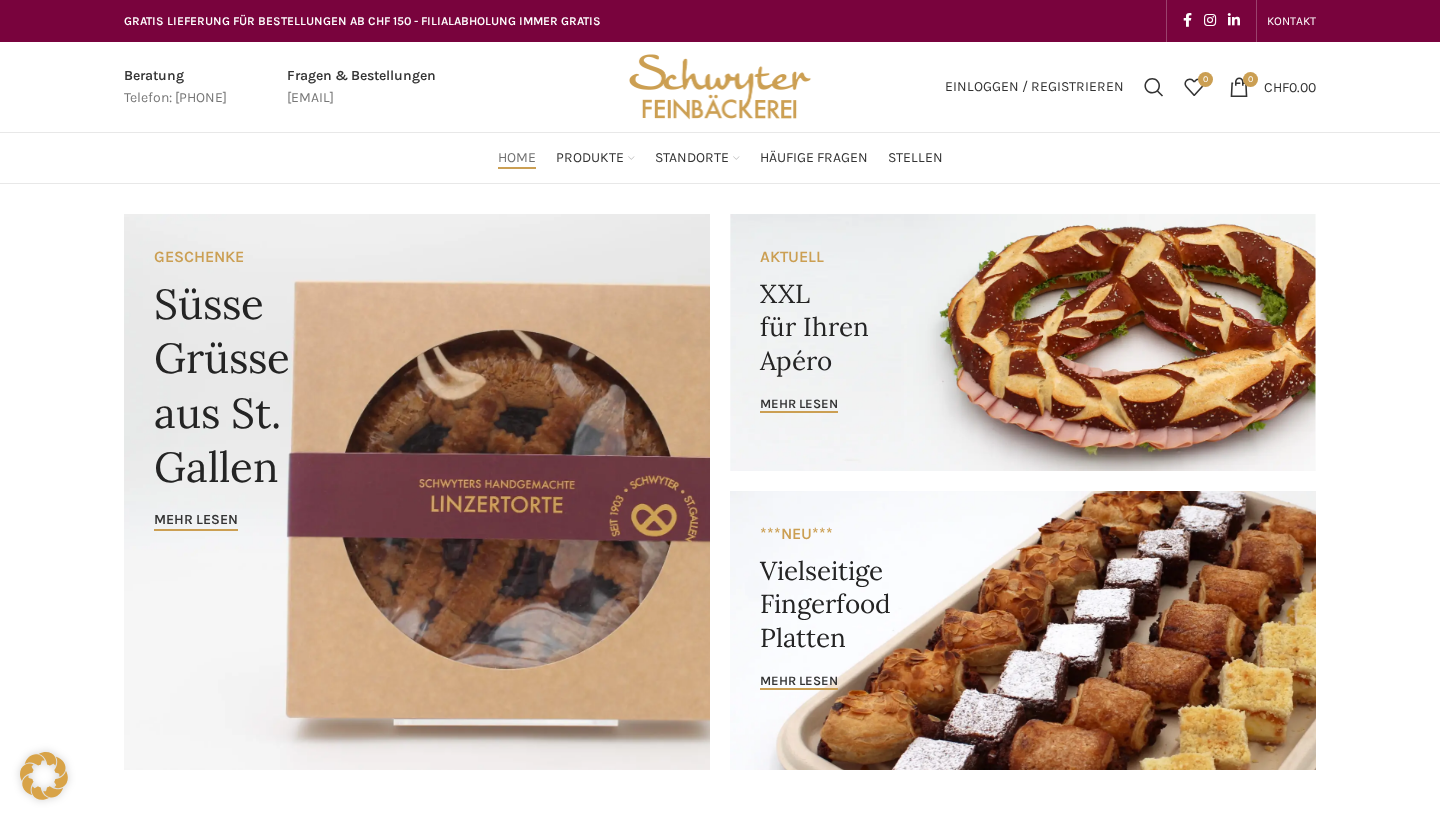 checkbox on "true" 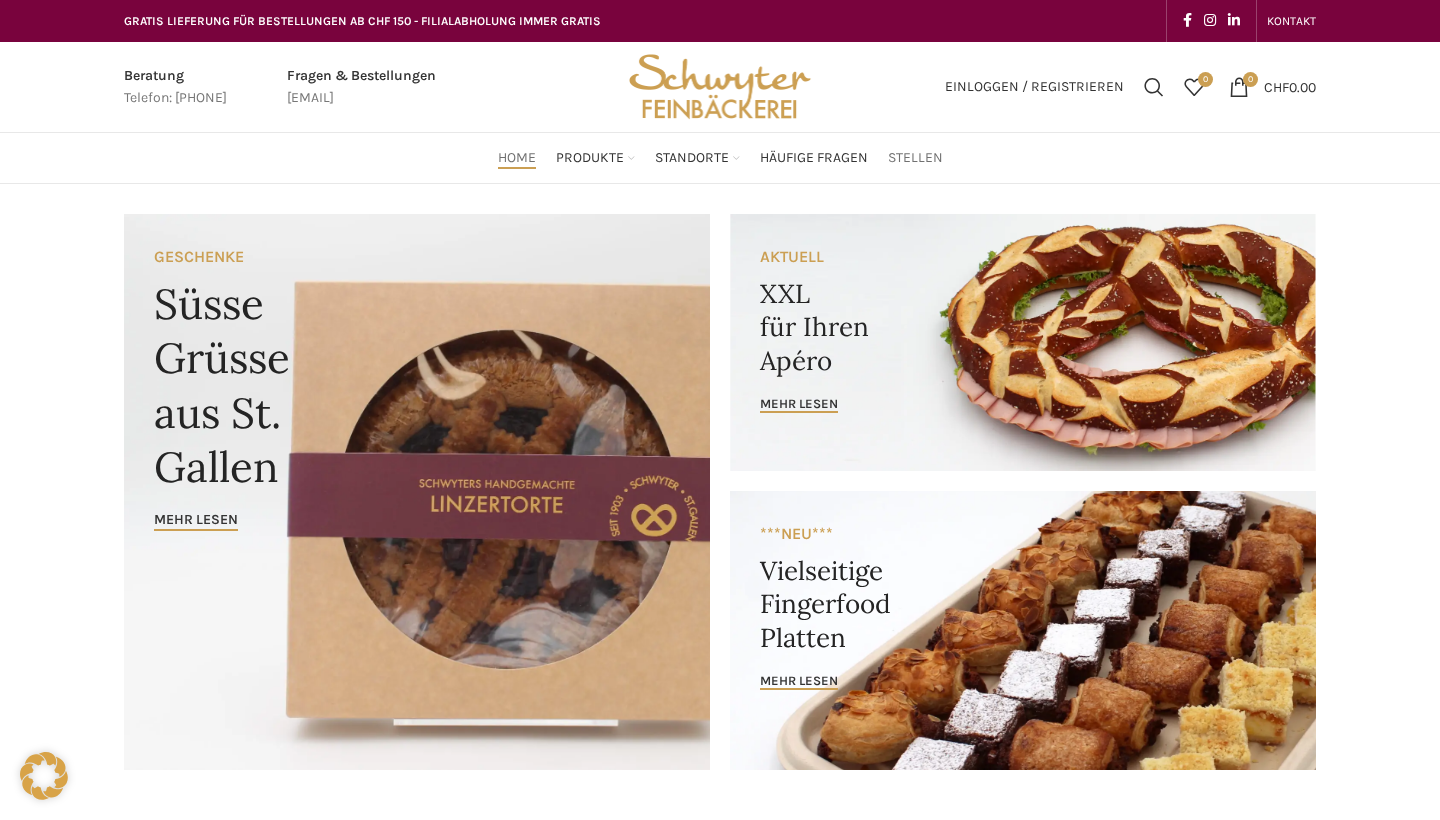click on "Stellen" at bounding box center [915, 158] 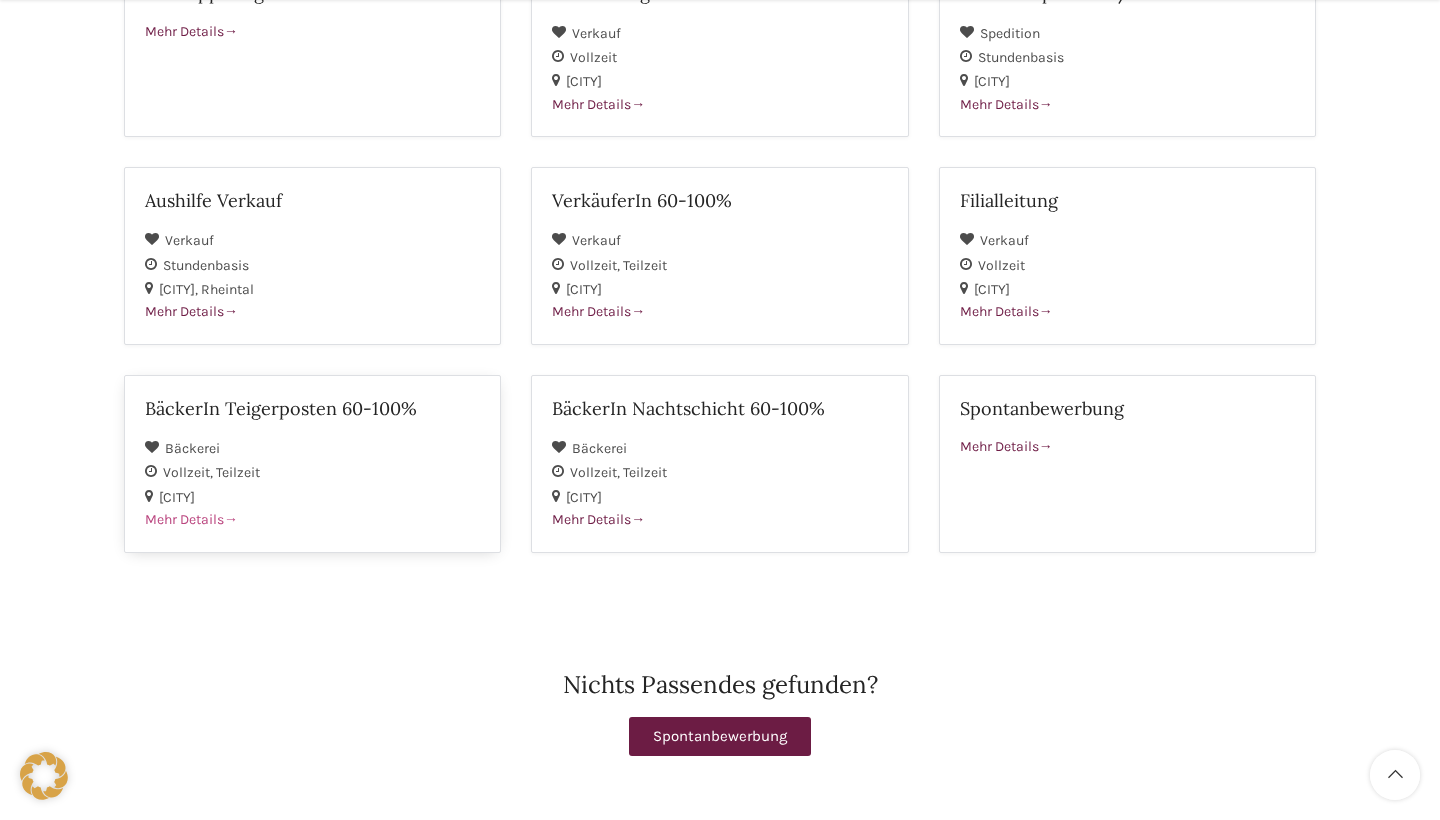scroll, scrollTop: 694, scrollLeft: 0, axis: vertical 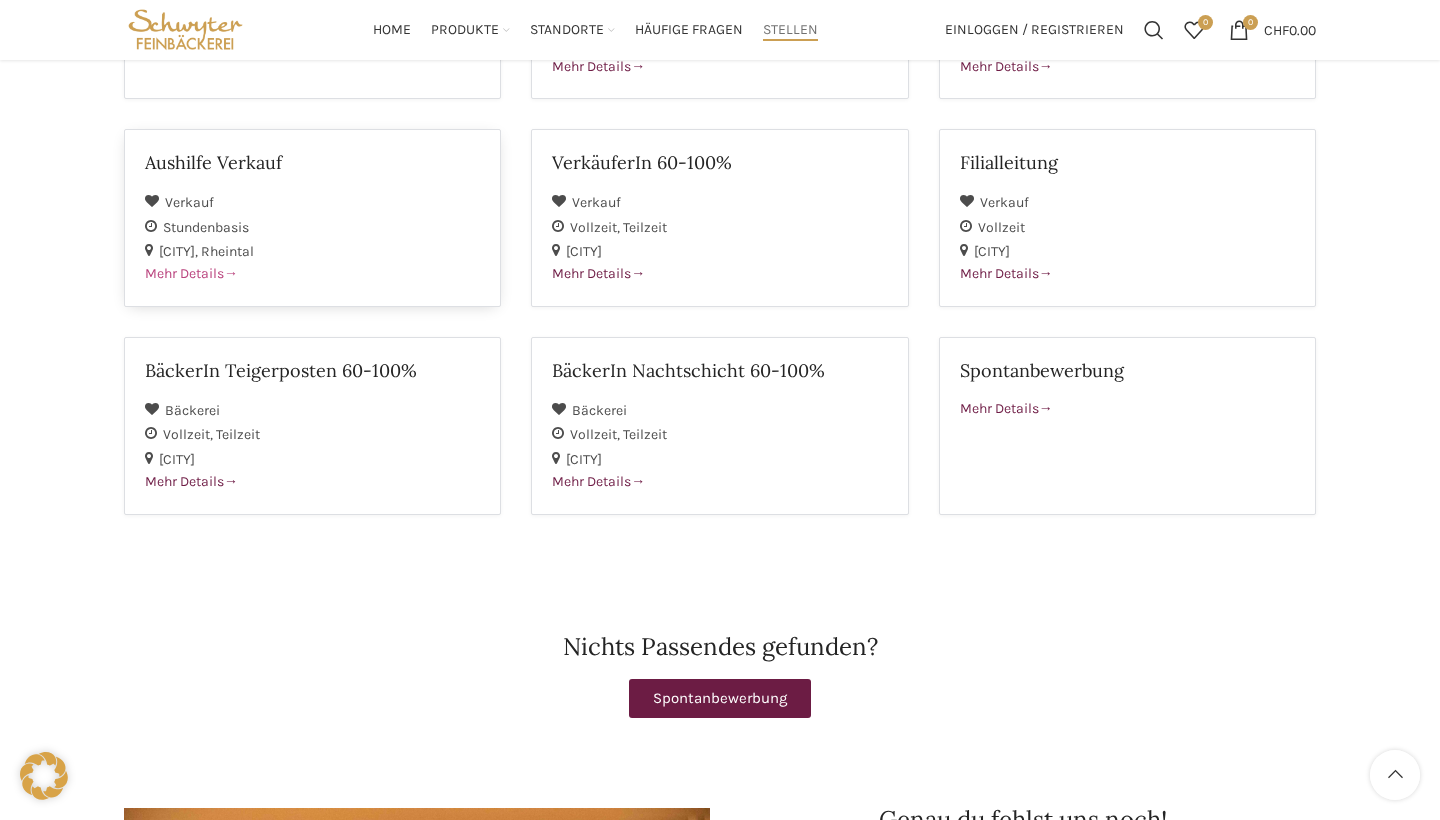 click on "Aushilfe Verkauf" at bounding box center [312, 162] 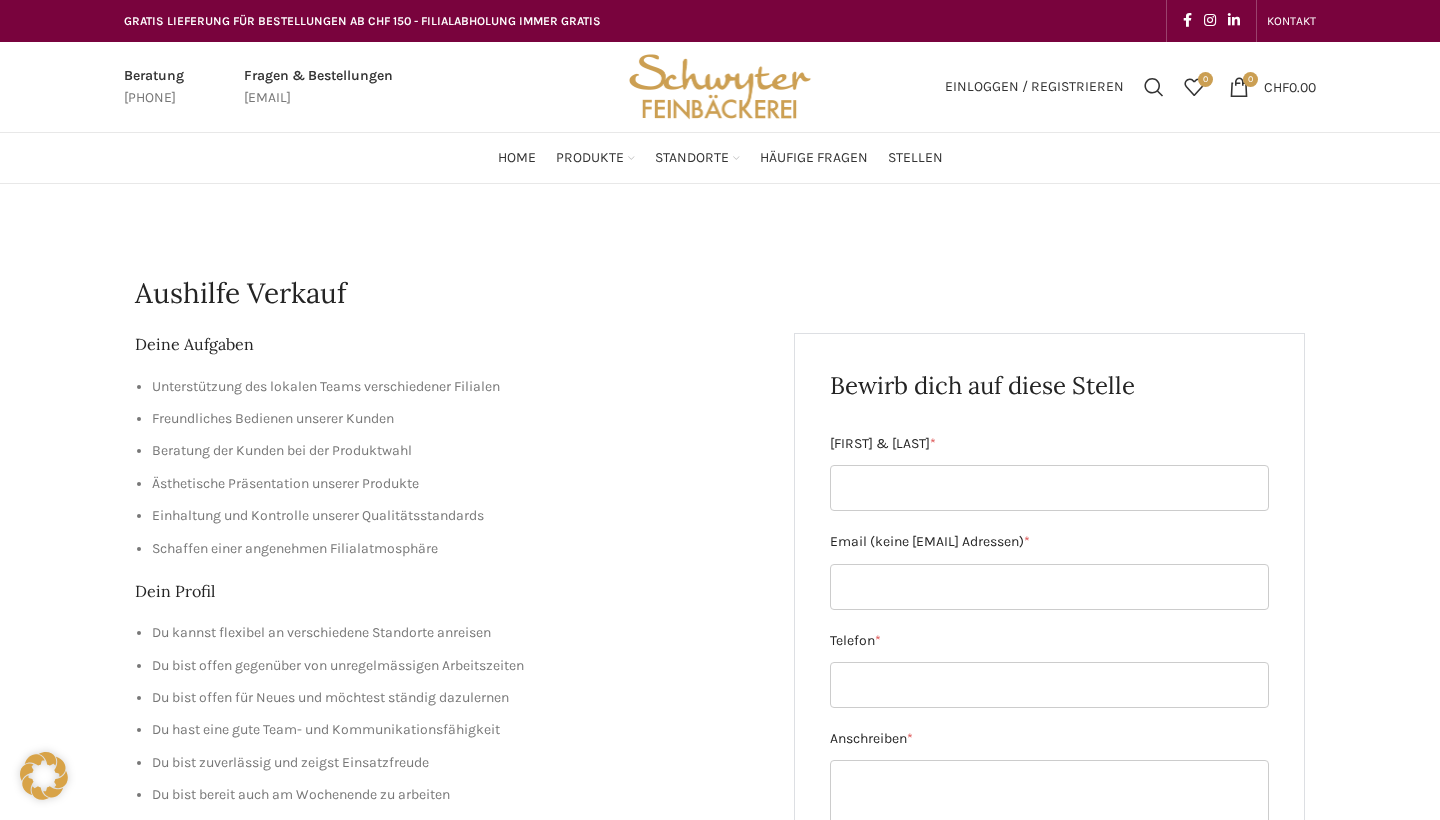 scroll, scrollTop: 0, scrollLeft: 0, axis: both 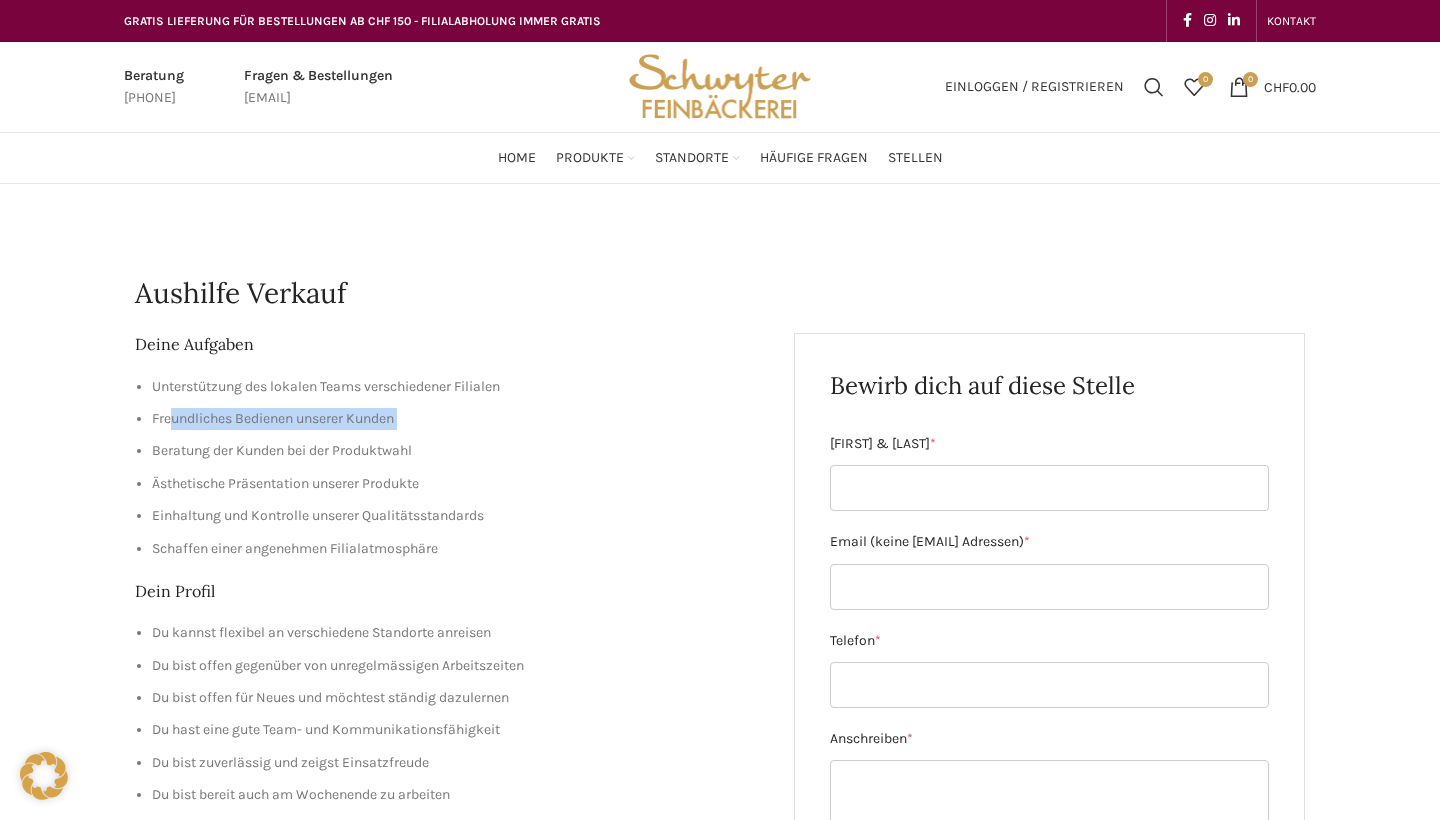 drag, startPoint x: 175, startPoint y: 418, endPoint x: 420, endPoint y: 430, distance: 245.2937 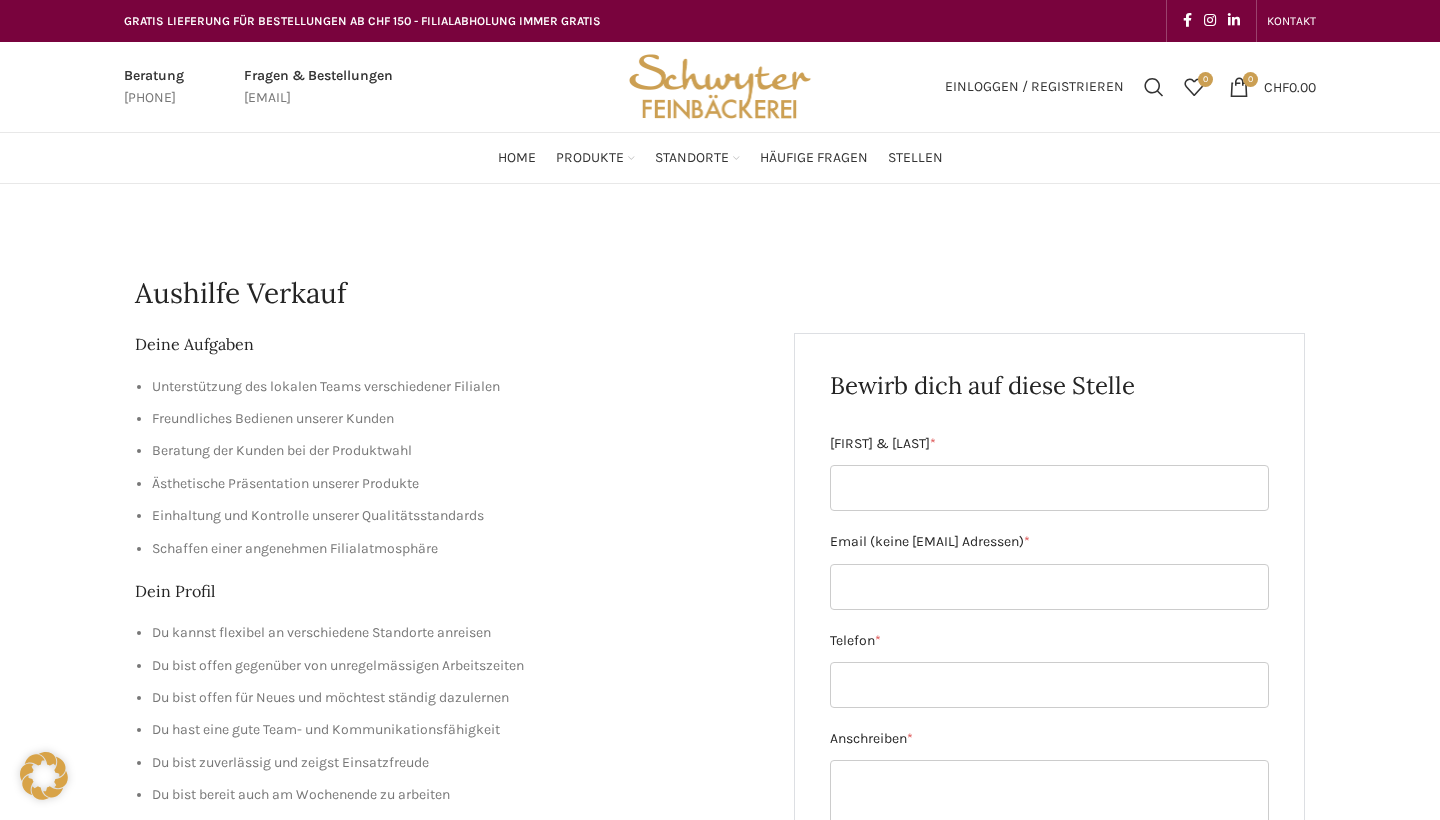 click on "Unterstützung des lokalen Teams verschiedener Filialen
Freundliches Bedienen unserer Kunden
Beratung der Kunden bei der Produktwahl
Ästhetische Präsentation unserer Produkte
Einhaltung und Kontrolle unserer Qualitätsstandards
Schaffen einer angenehmen Filialatmosphäre" at bounding box center (449, 468) 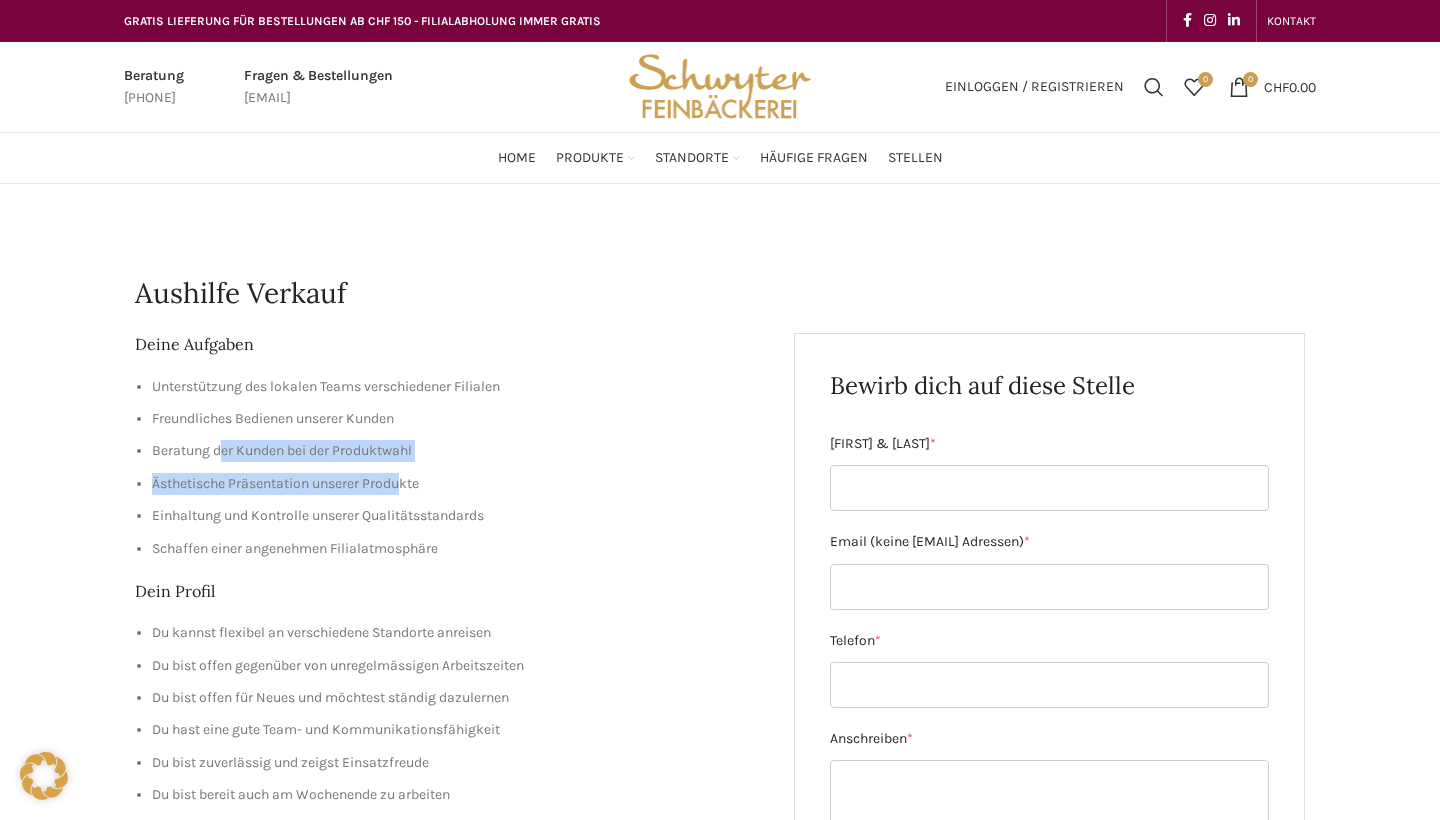 drag, startPoint x: 220, startPoint y: 455, endPoint x: 403, endPoint y: 478, distance: 184.4397 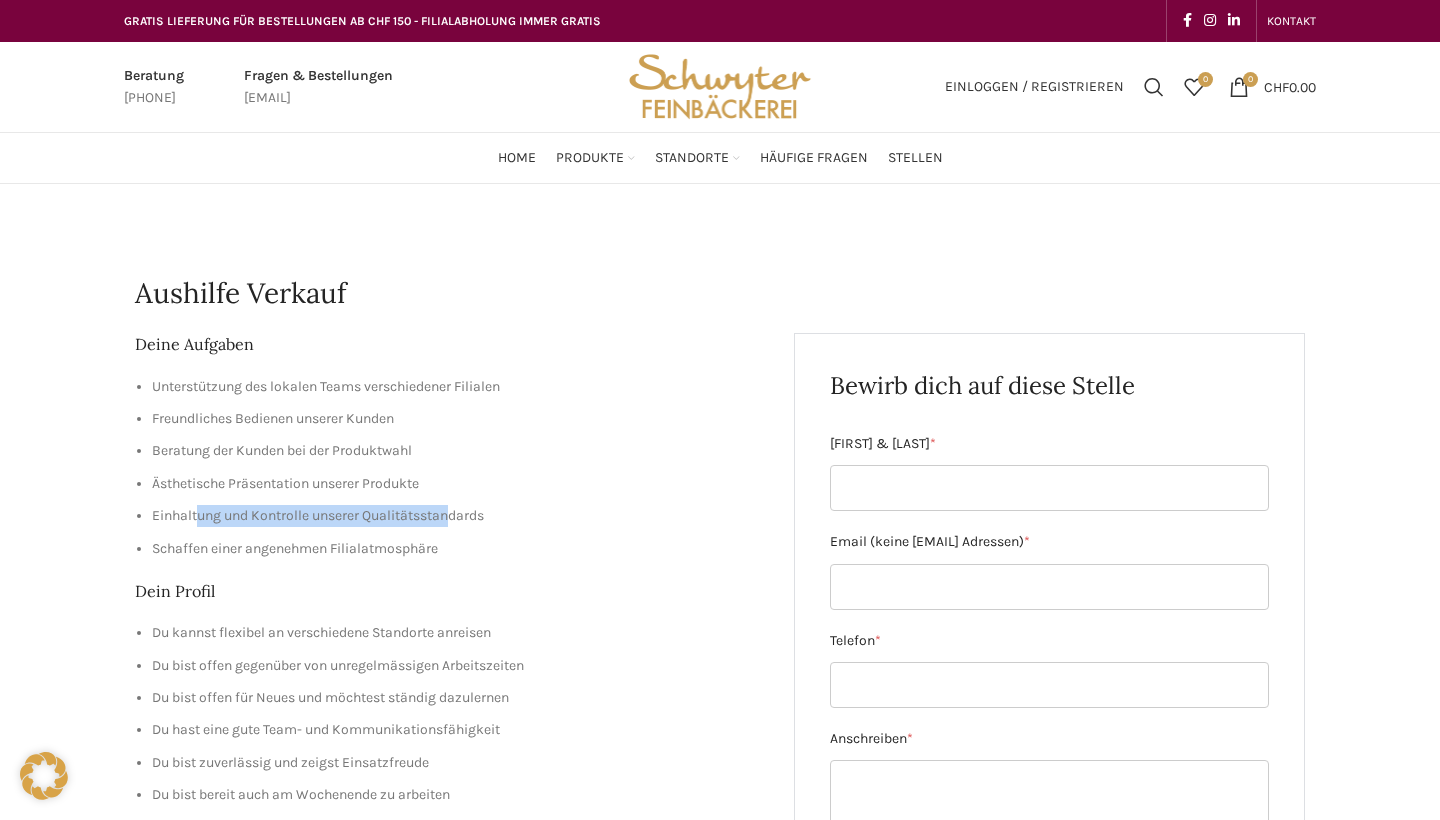 drag, startPoint x: 201, startPoint y: 508, endPoint x: 459, endPoint y: 508, distance: 258 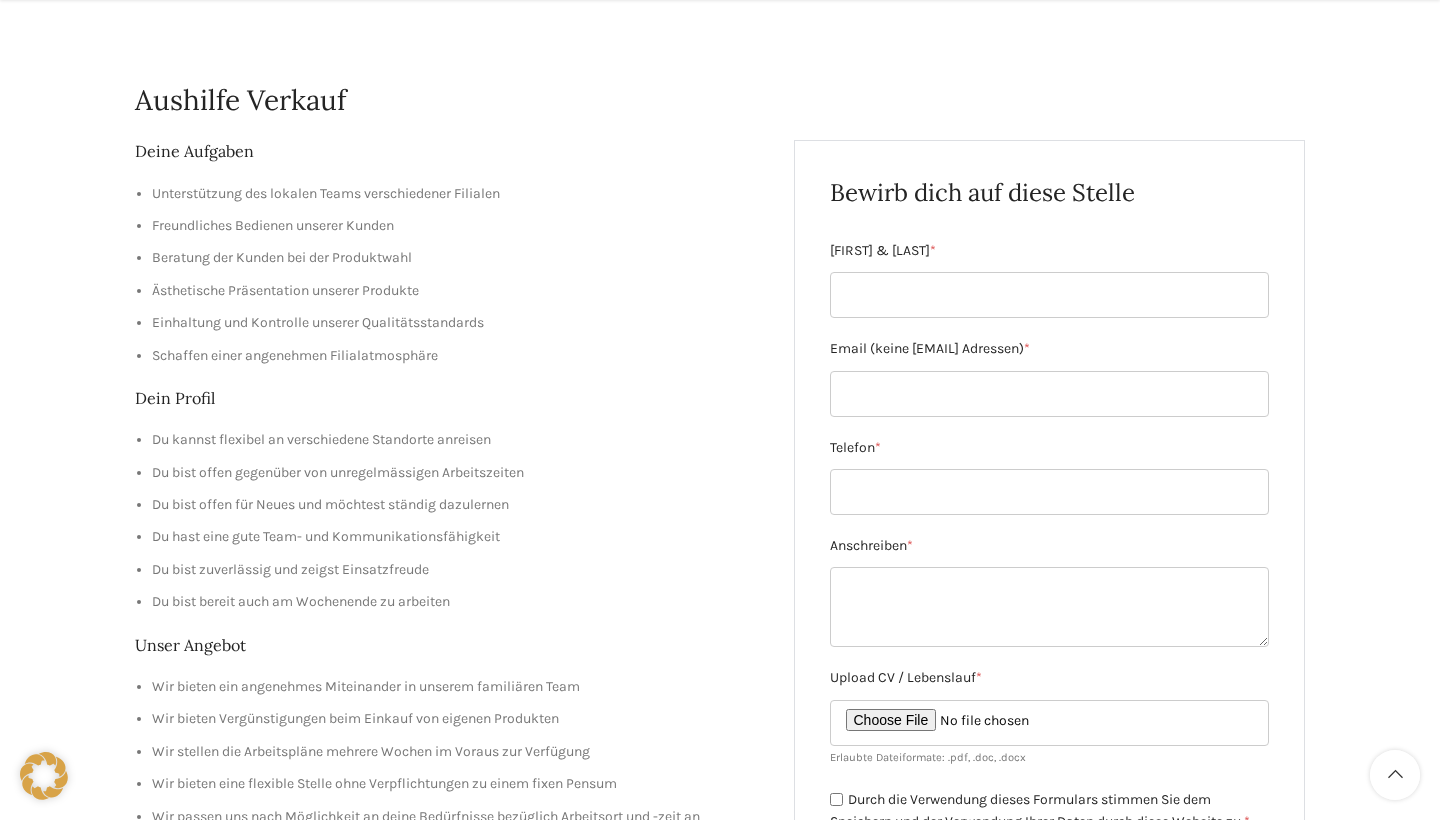 scroll, scrollTop: 204, scrollLeft: 0, axis: vertical 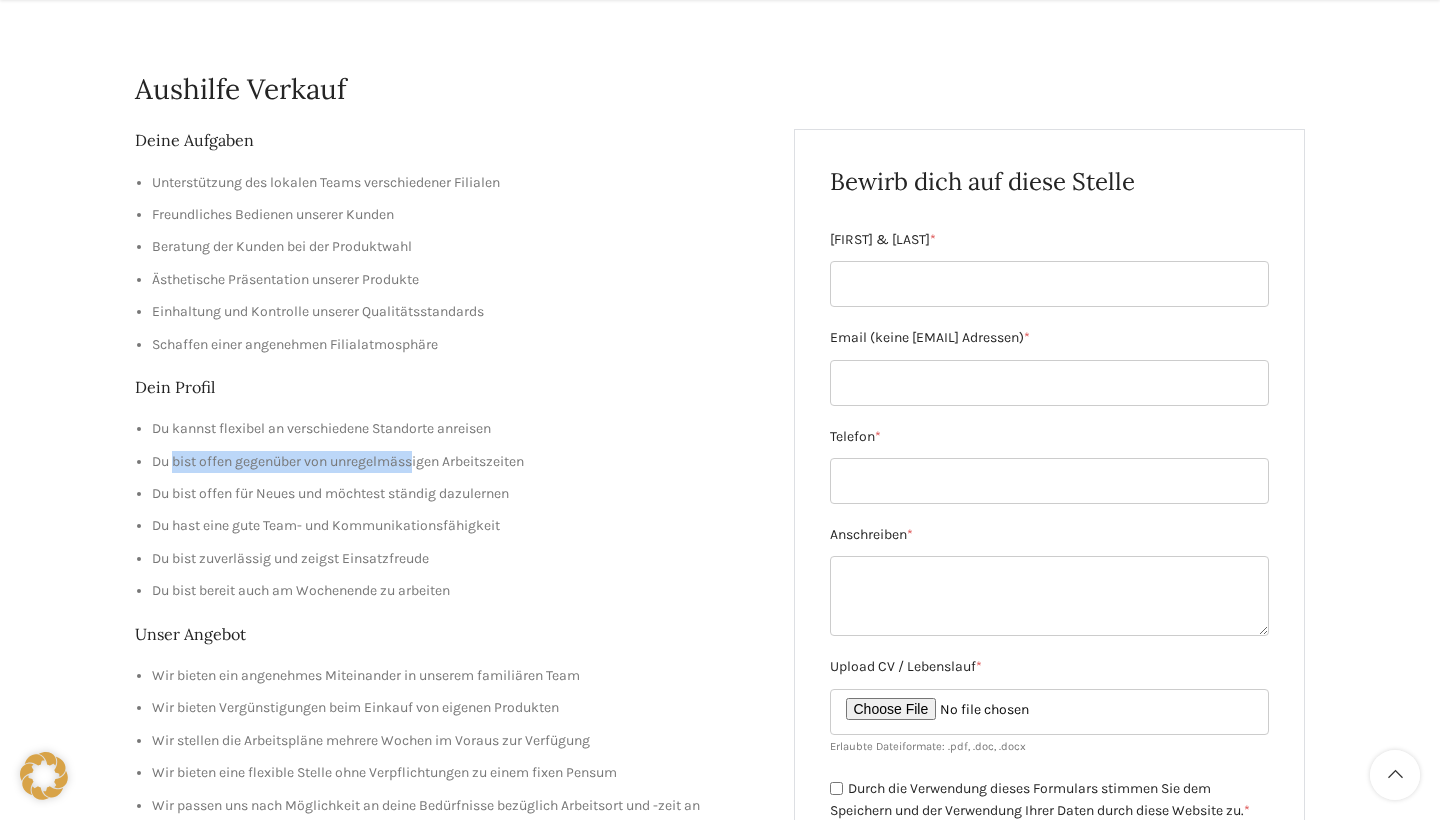 drag, startPoint x: 177, startPoint y: 463, endPoint x: 417, endPoint y: 466, distance: 240.01875 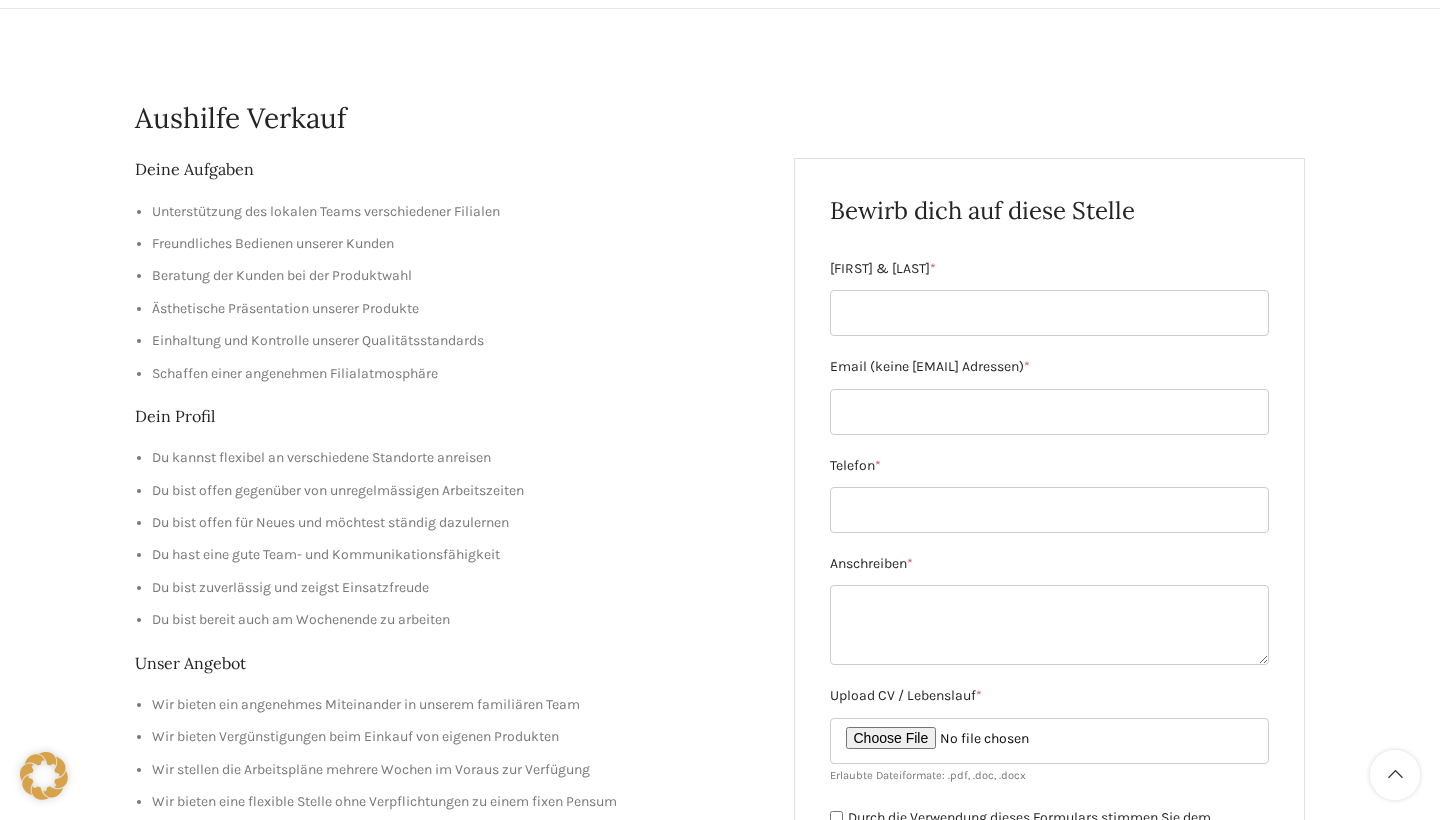 scroll, scrollTop: 173, scrollLeft: 0, axis: vertical 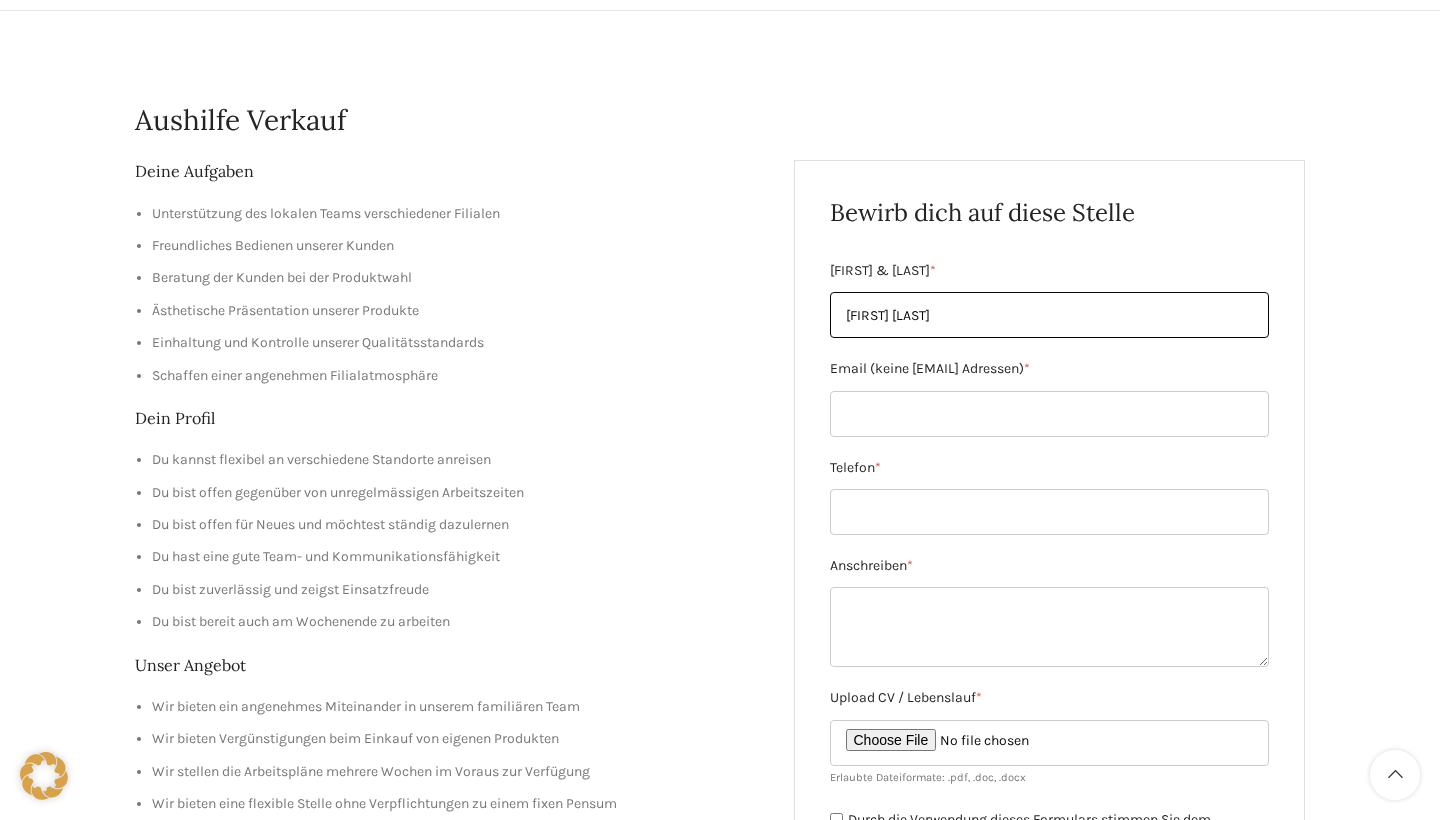 type on "[FIRST] [LAST]" 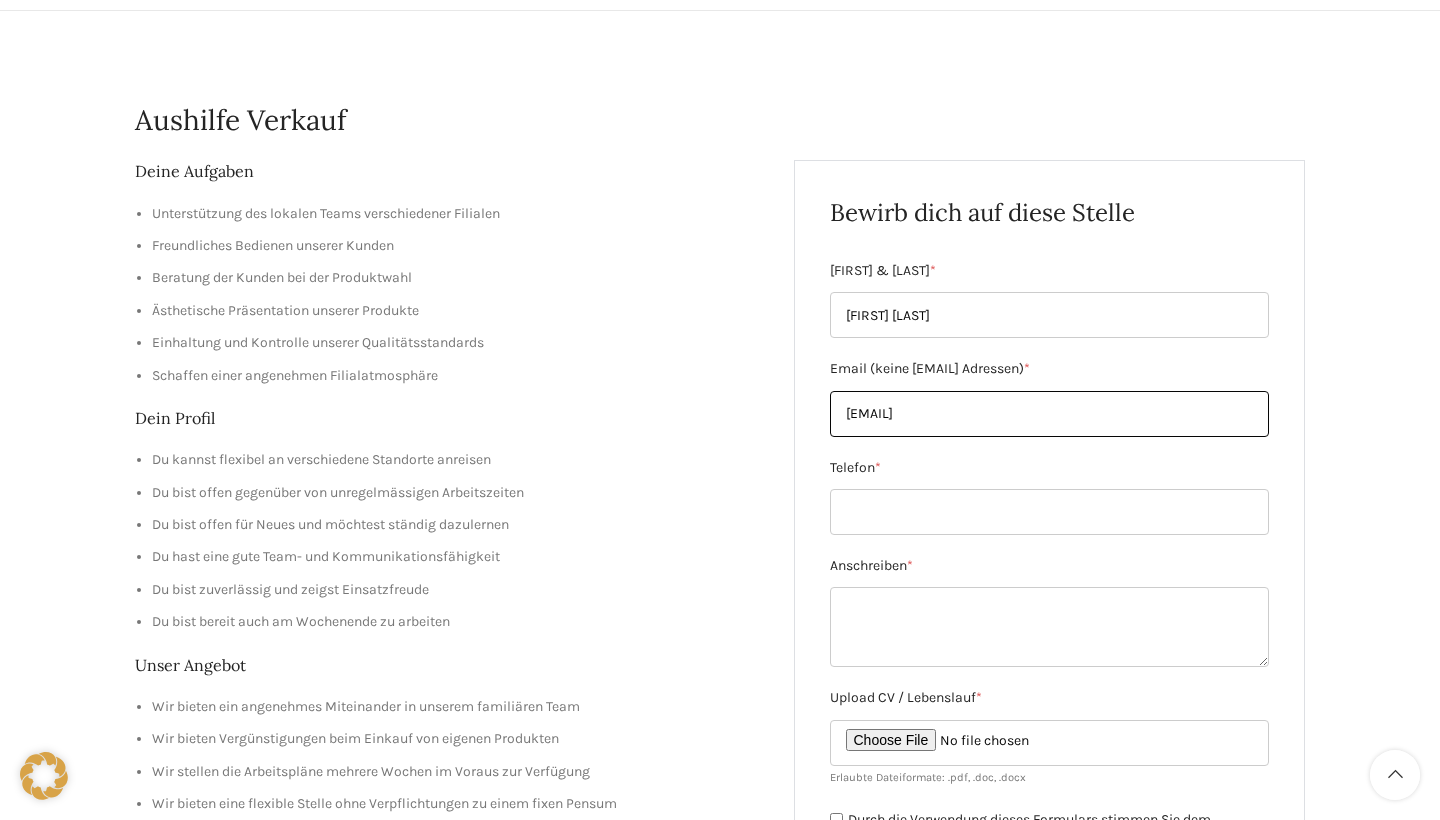 type on "[EMAIL]" 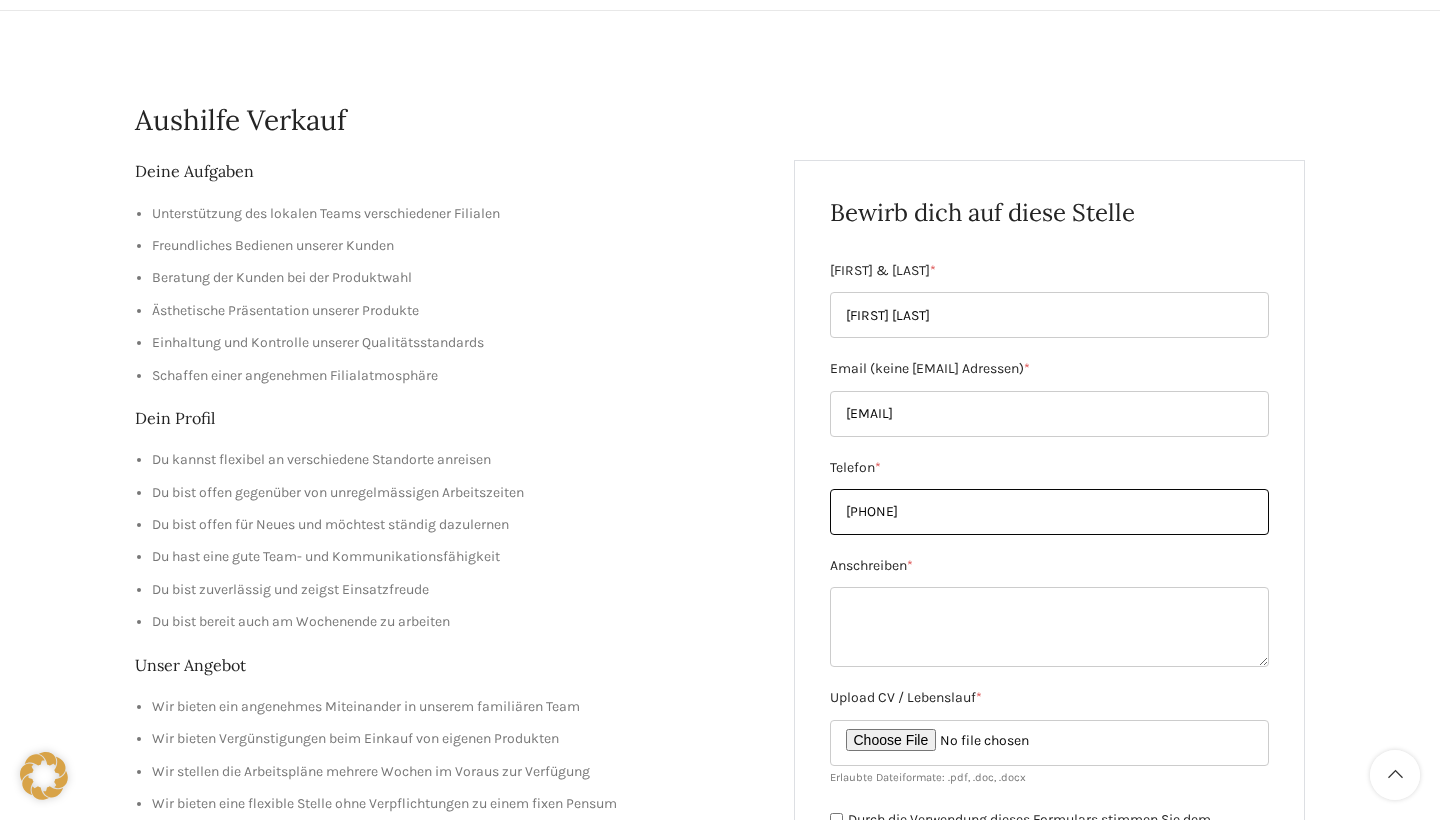 type on "[PHONE]" 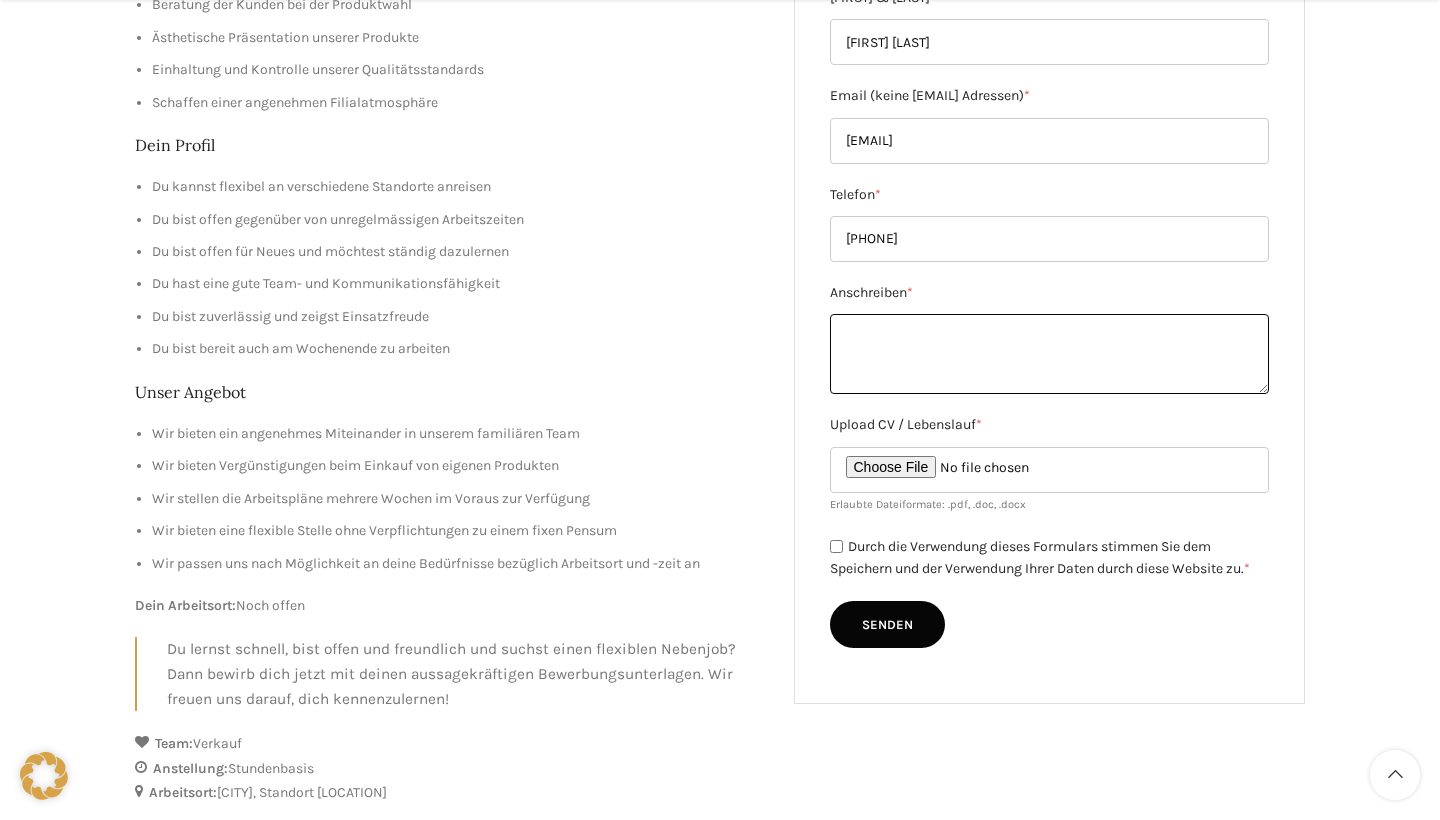scroll, scrollTop: 452, scrollLeft: 0, axis: vertical 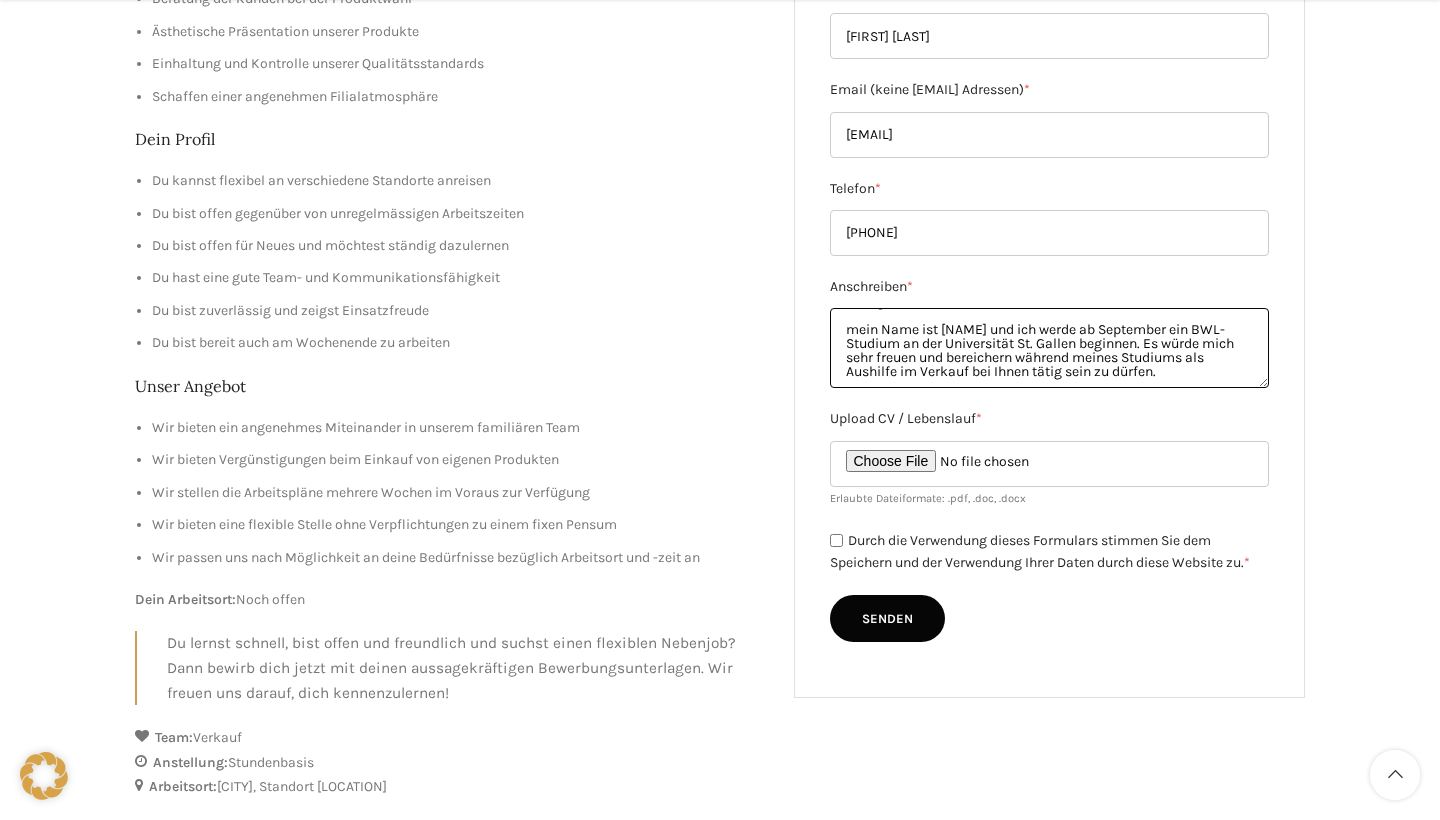 type on "Sehr geehrte Damen und Herren,
mein Name ist [NAME] und ich werde ab September ein BWL-Studium an der Universität St. Gallen beginnen. Es würde mich sehr freuen und bereichern während meines Studiums als Aushilfe im Verkauf bei Ihnen tätig sein zu dürfen." 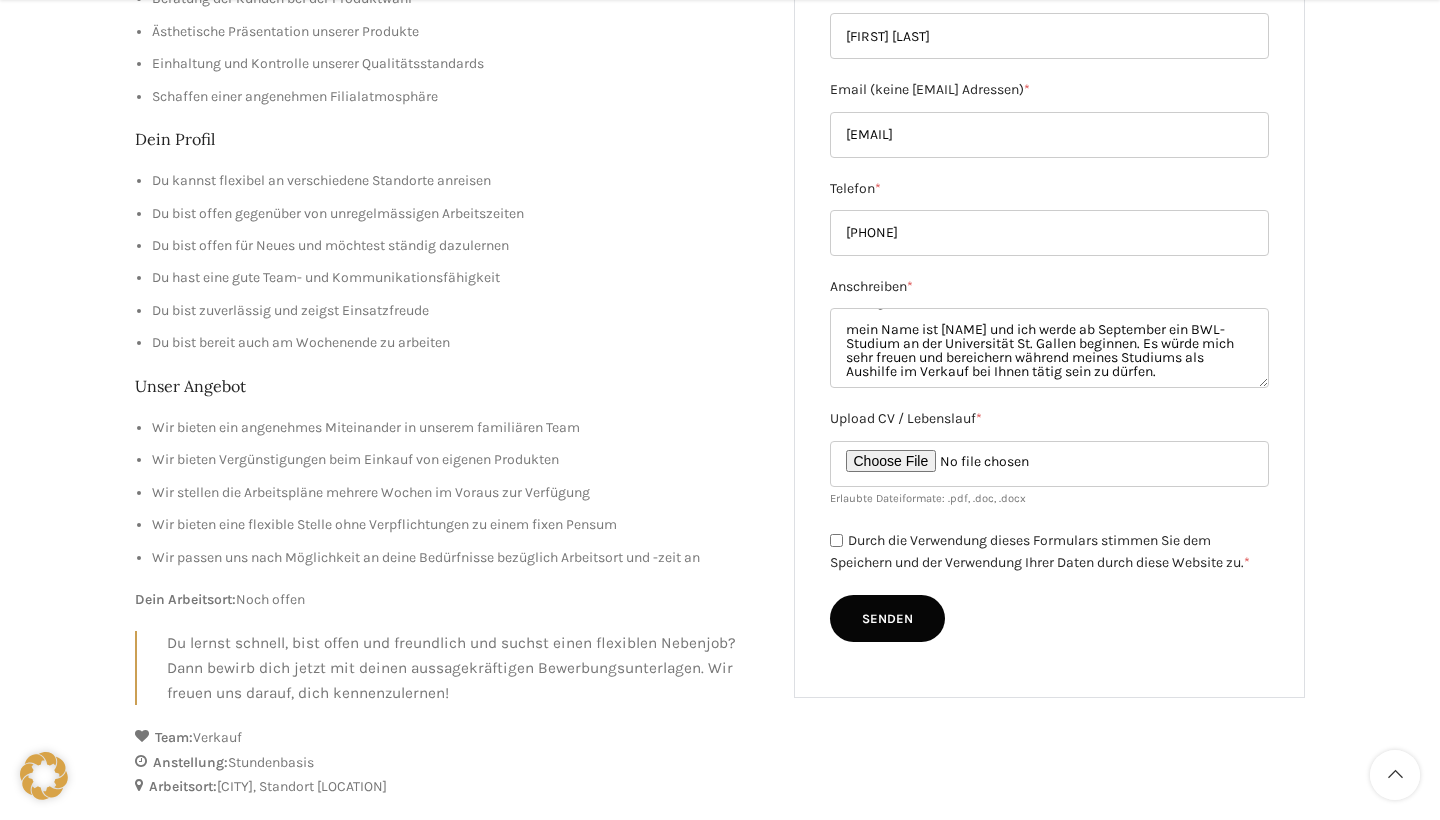 click on "Durch die Verwendung dieses Formulars stimmen Sie dem Speichern und der Verwendung Ihrer Daten durch diese Website zu.  *" at bounding box center (836, 540) 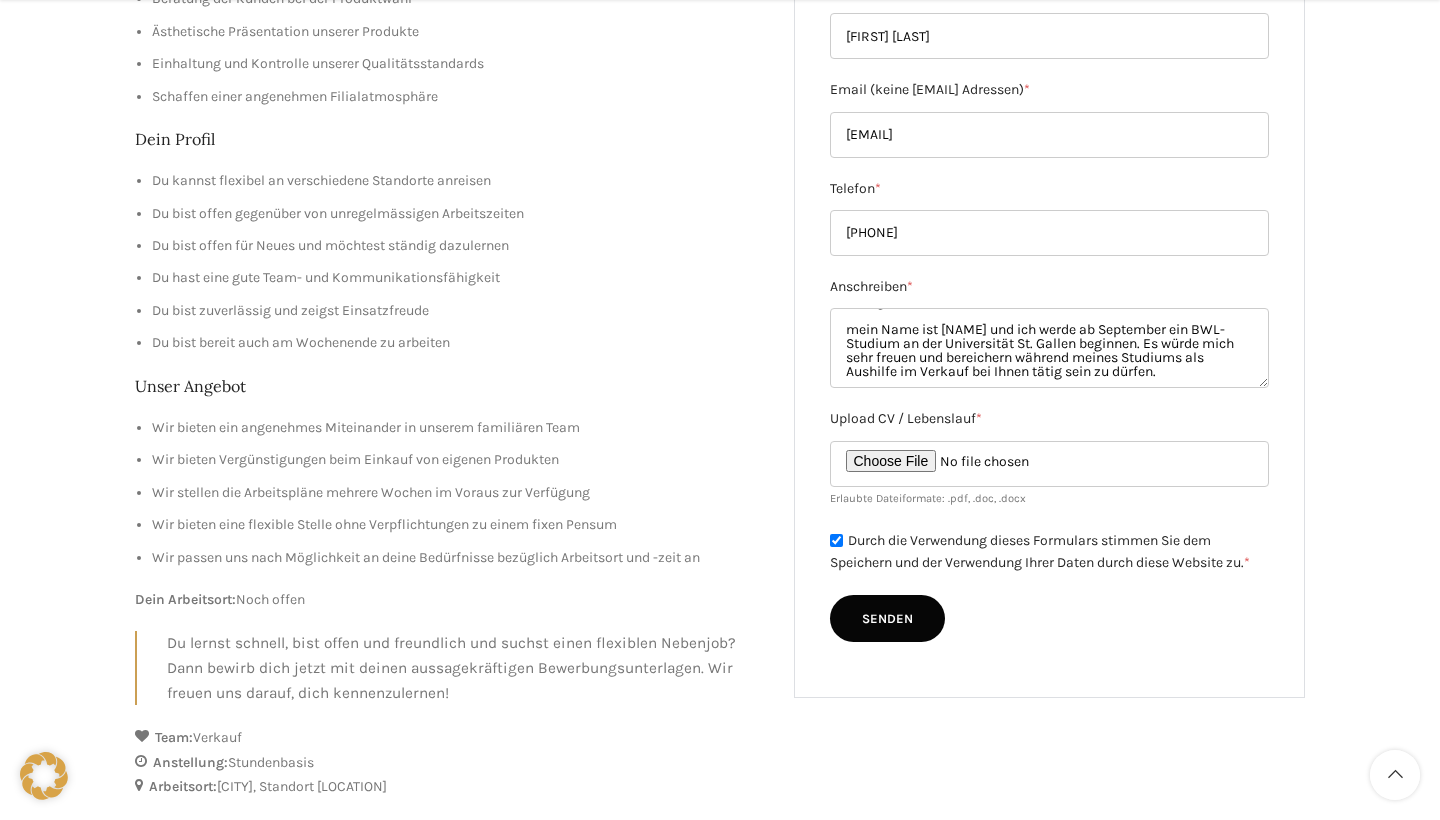 click on "Durch die Verwendung dieses Formulars stimmen Sie dem Speichern und der Verwendung Ihrer Daten durch diese Website zu.  *" at bounding box center (836, 540) 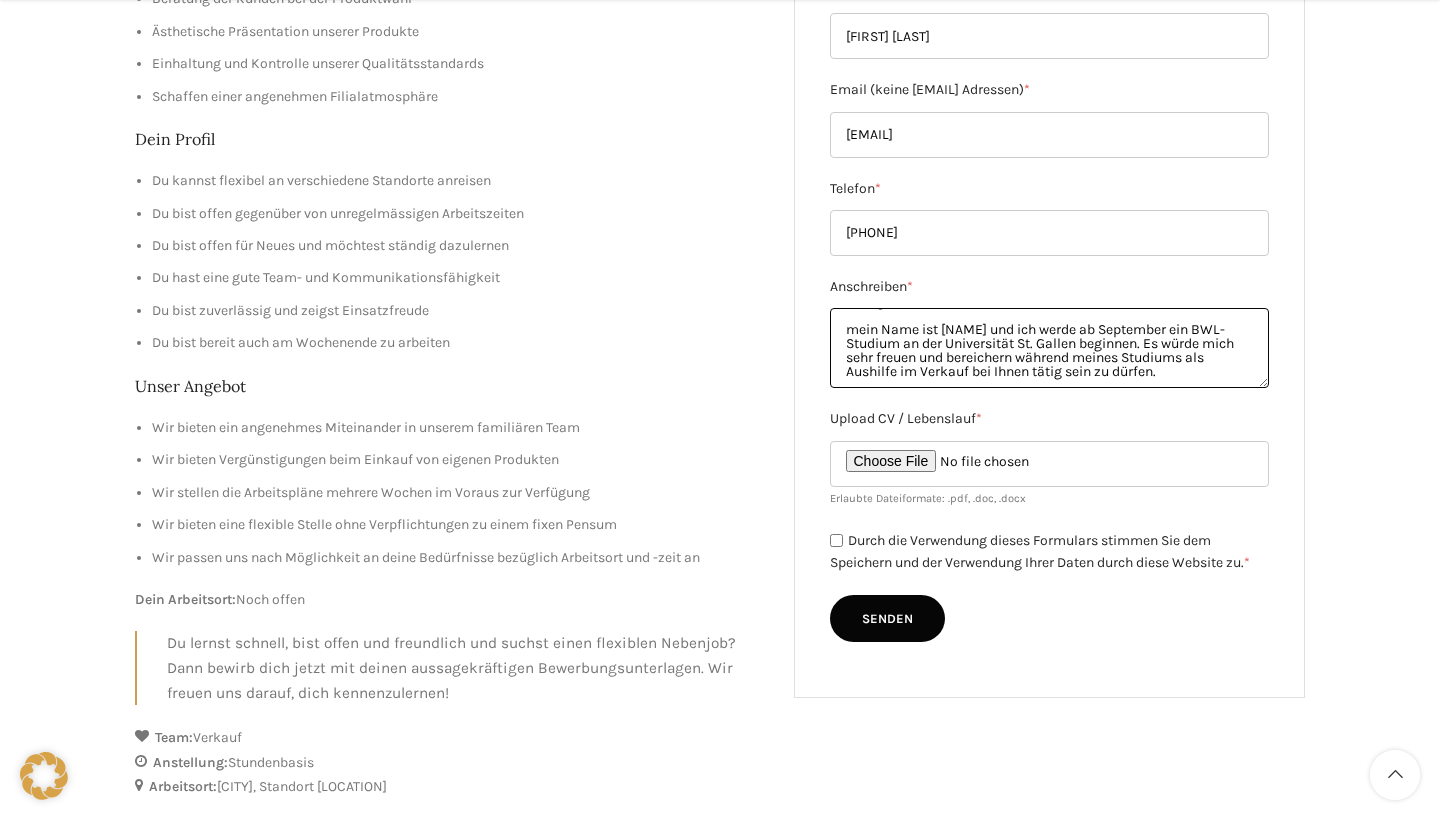 click on "Sehr geehrte Damen und Herren,
mein Name ist [NAME] und ich werde ab September ein BWL-Studium an der Universität St. Gallen beginnen. Es würde mich sehr freuen und bereichern während meines Studiums als Aushilfe im Verkauf bei Ihnen tätig sein zu dürfen." at bounding box center (1050, 348) 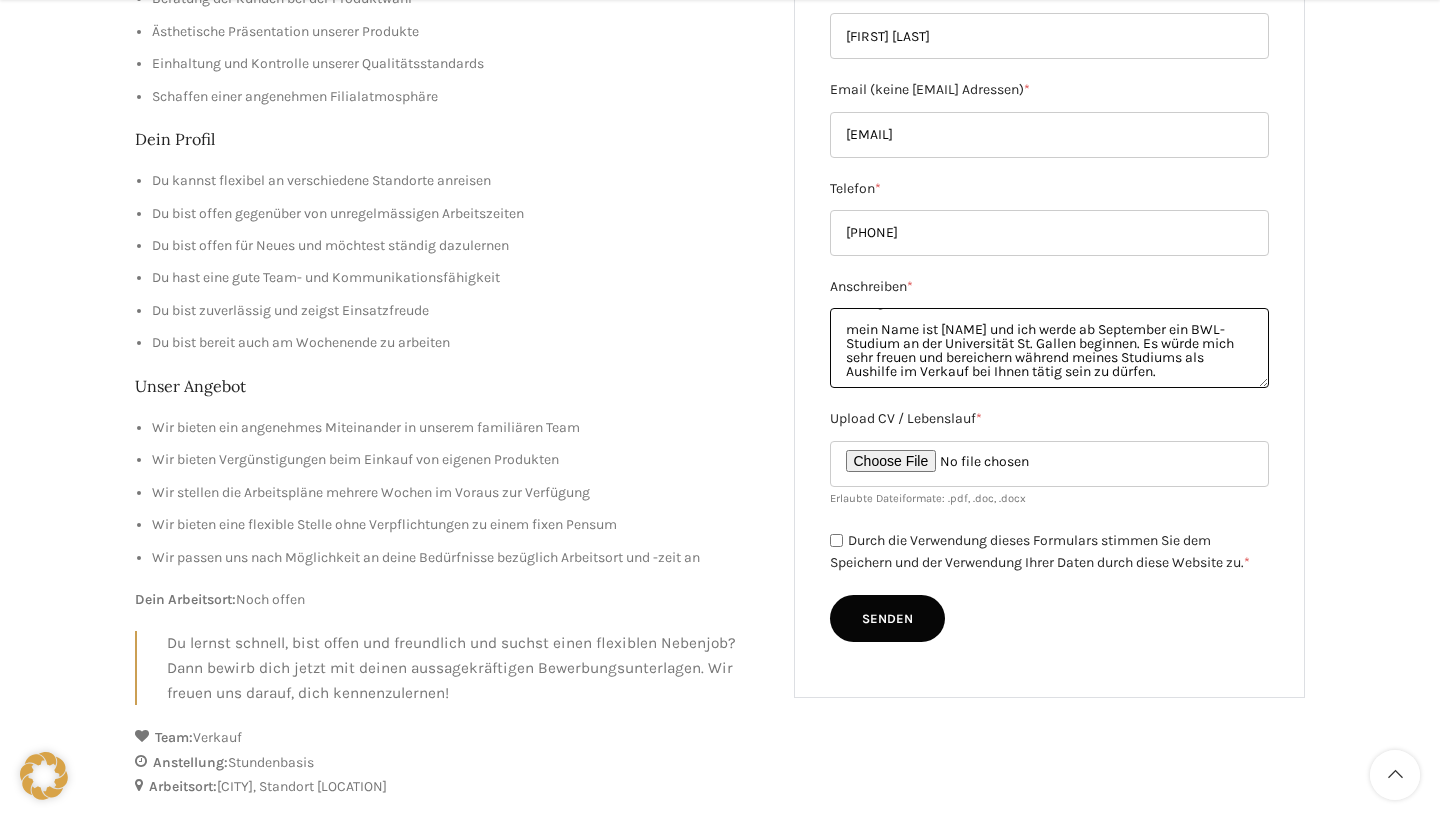 scroll, scrollTop: 36, scrollLeft: 0, axis: vertical 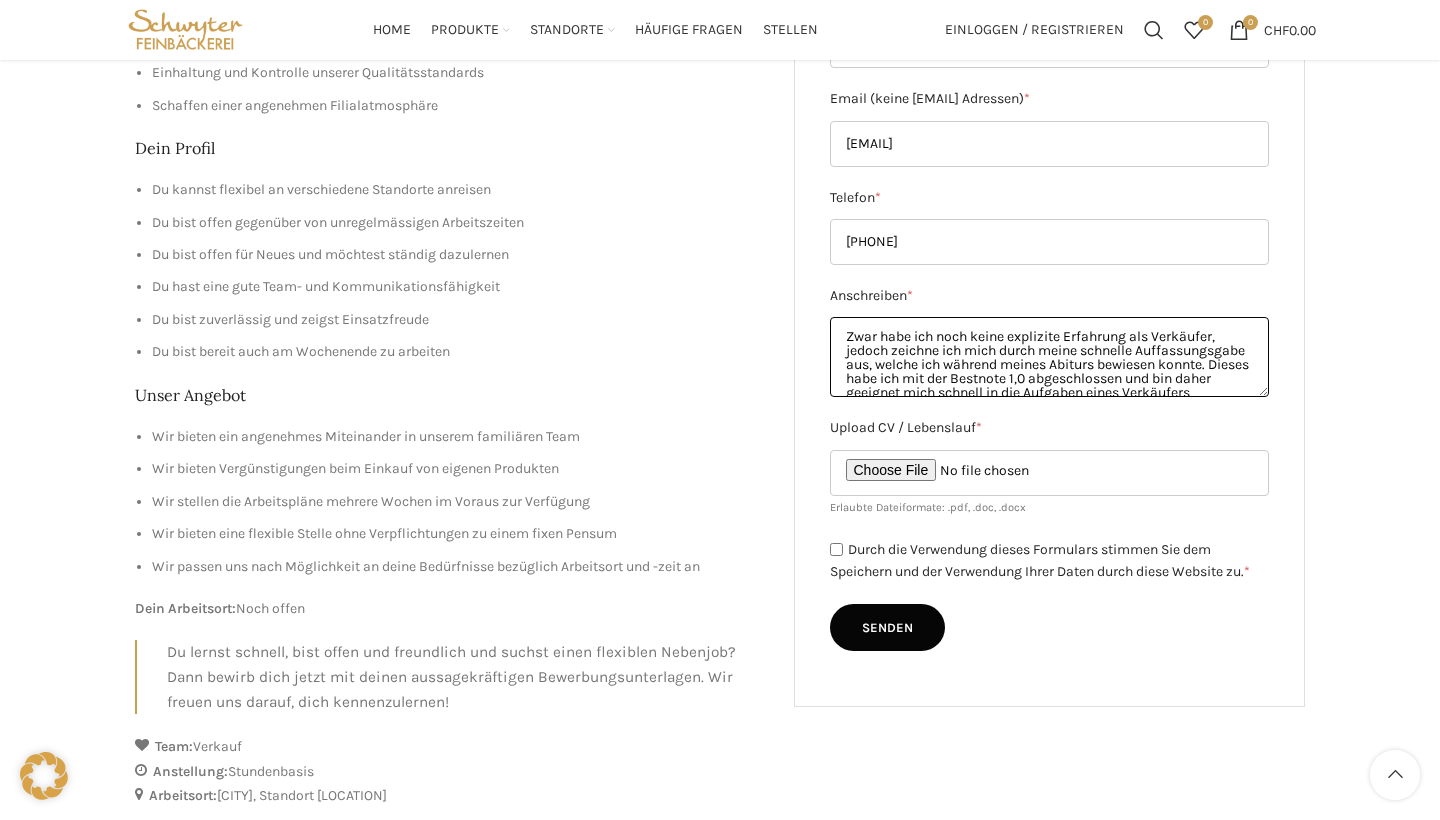 drag, startPoint x: 917, startPoint y: 352, endPoint x: 948, endPoint y: 360, distance: 32.01562 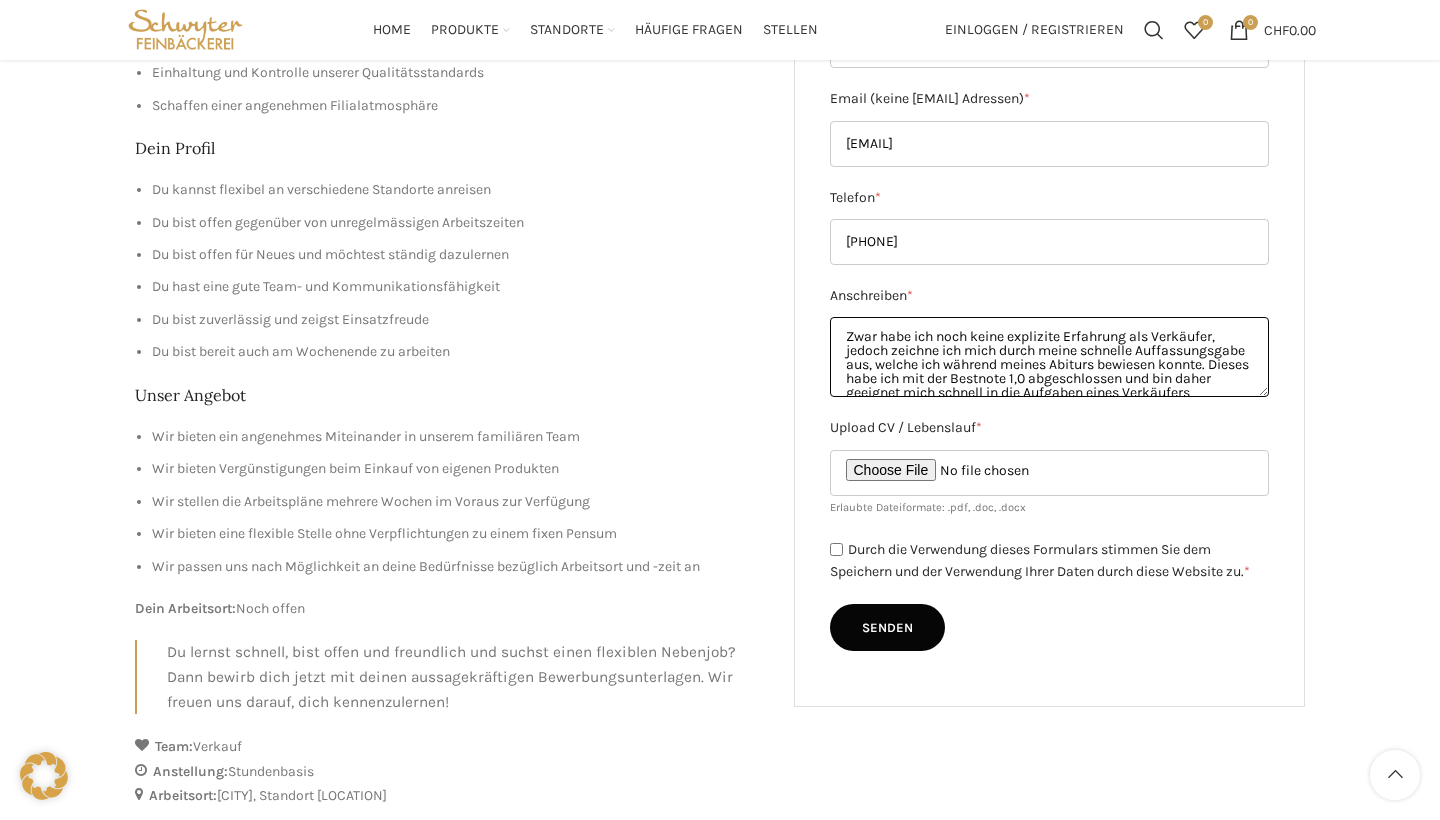 drag, startPoint x: 944, startPoint y: 372, endPoint x: 1107, endPoint y: 371, distance: 163.00307 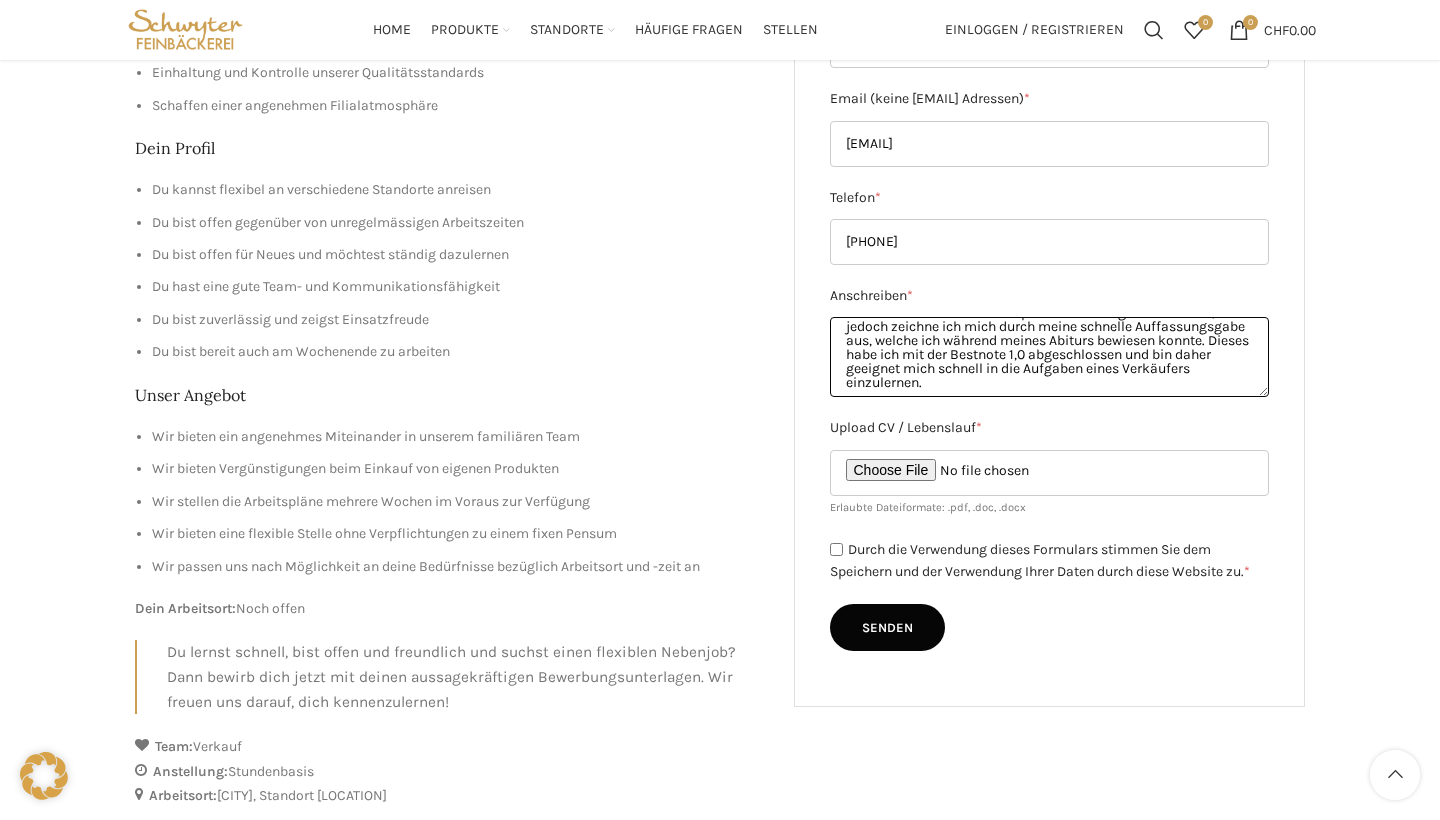 scroll, scrollTop: 120, scrollLeft: 0, axis: vertical 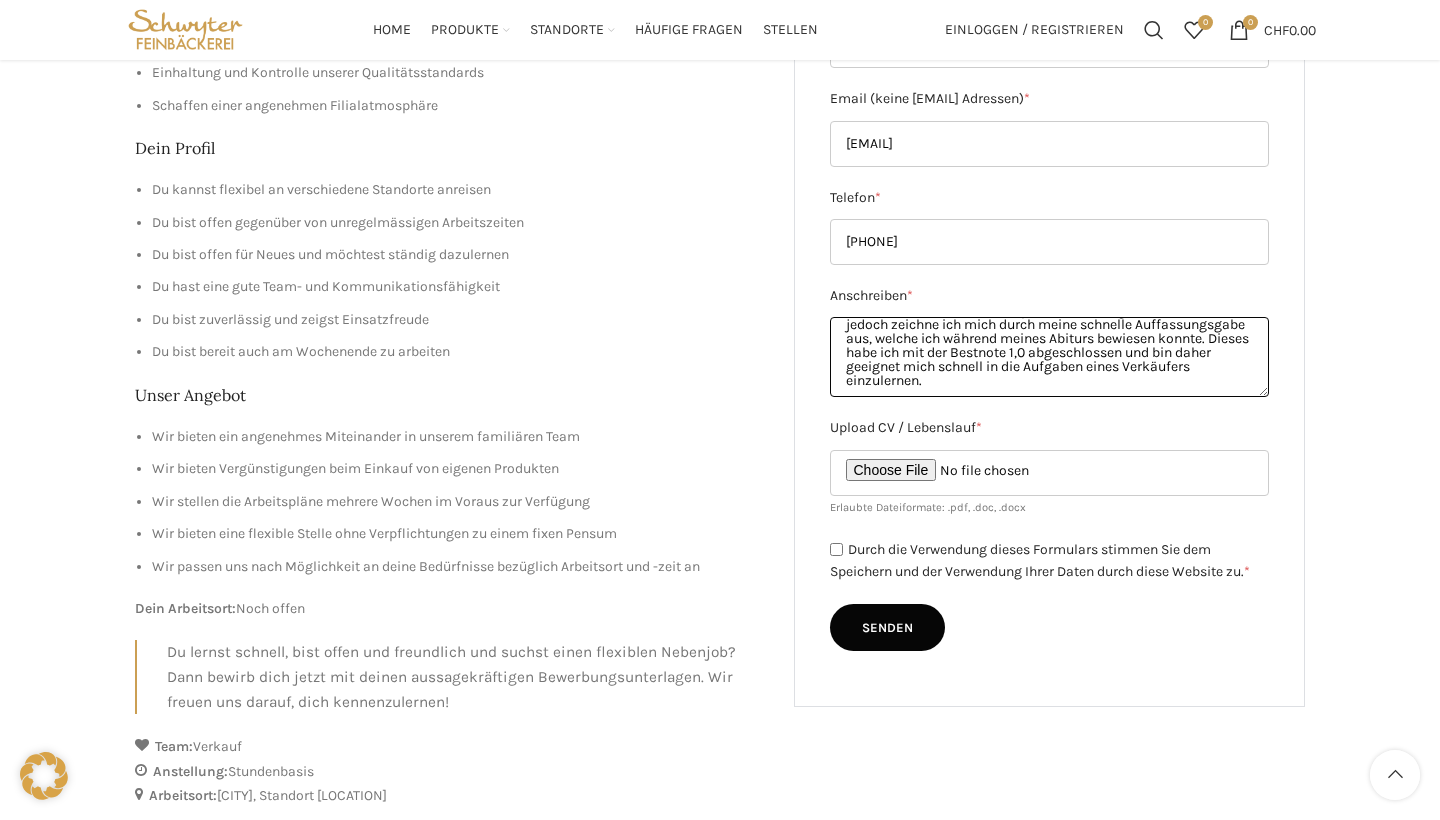 click on "Sehr geehrte Damen und Herren,
mein Name ist [FIRST] [LAST] und ich werde ab September ein BWL-Studium an der Universität [CITY] beginnen. Es würde mich sehr freuen und bereichern während meines Studiums als Aushilfe im Verkauf bei Ihnen tätig sein zu dürfen.
Zwar habe ich noch keine explizite Erfahrung als Verkäufer, jedoch zeichne ich mich durch meine schnelle Auffassungsgabe aus, welche ich während meines Abiturs bewiesen konnte. Dieses habe ich mit der Bestnote 1,0 abgeschlossen und bin daher geeignet mich schnell in die Aufgaben eines Verkäufers einzulernen." at bounding box center (1050, 357) 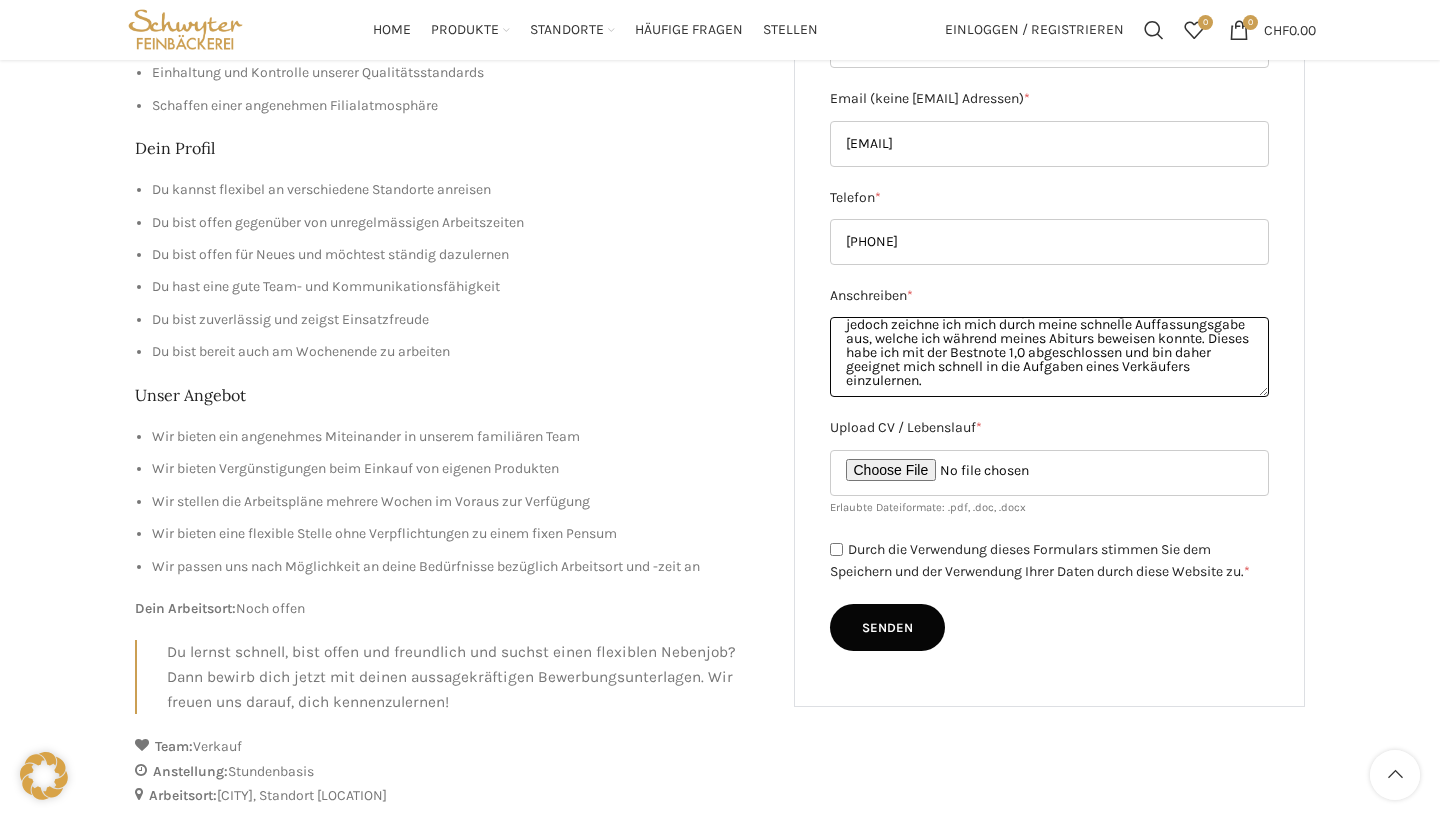 drag, startPoint x: 923, startPoint y: 359, endPoint x: 996, endPoint y: 372, distance: 74.1485 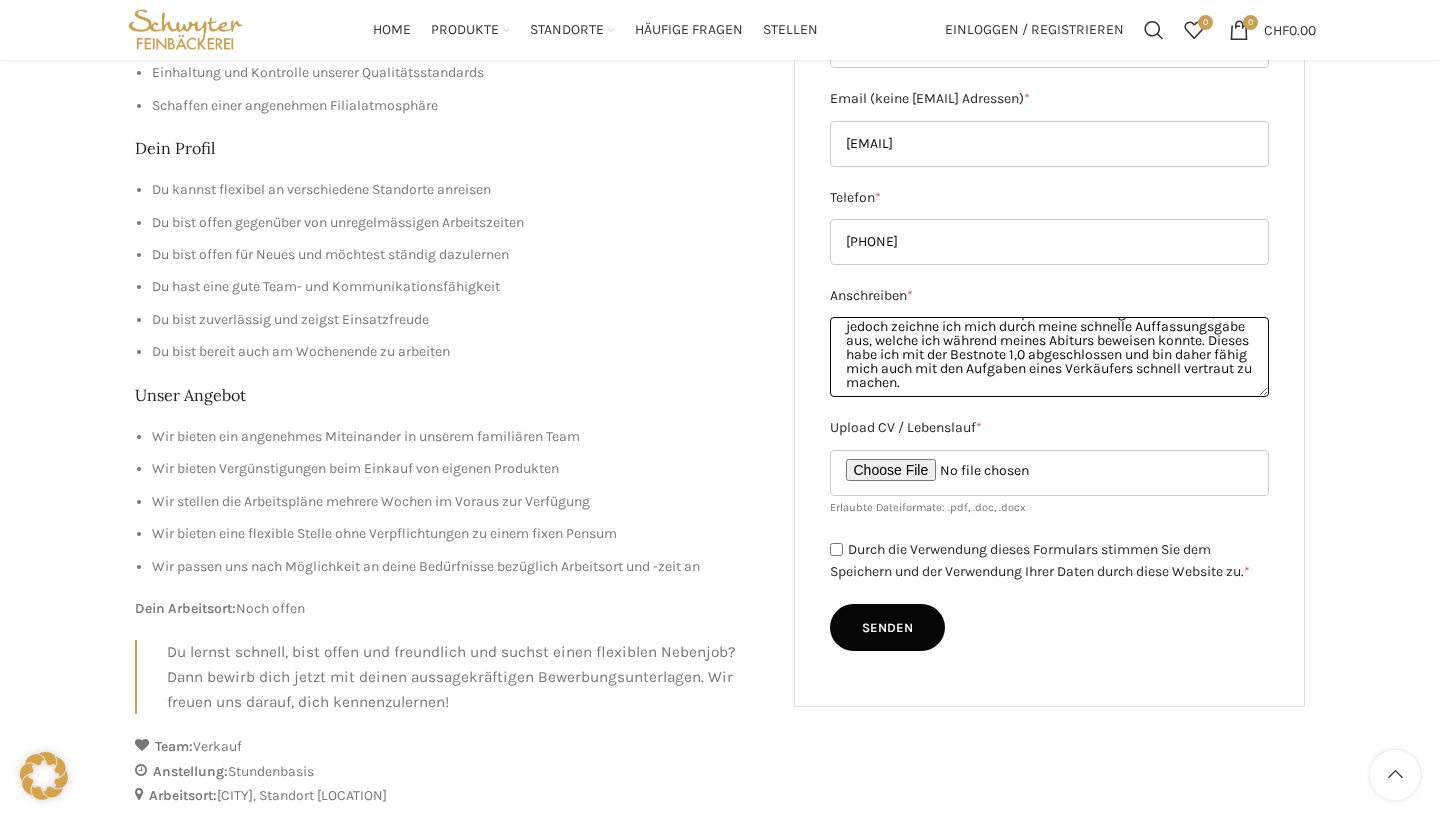 scroll, scrollTop: 120, scrollLeft: 0, axis: vertical 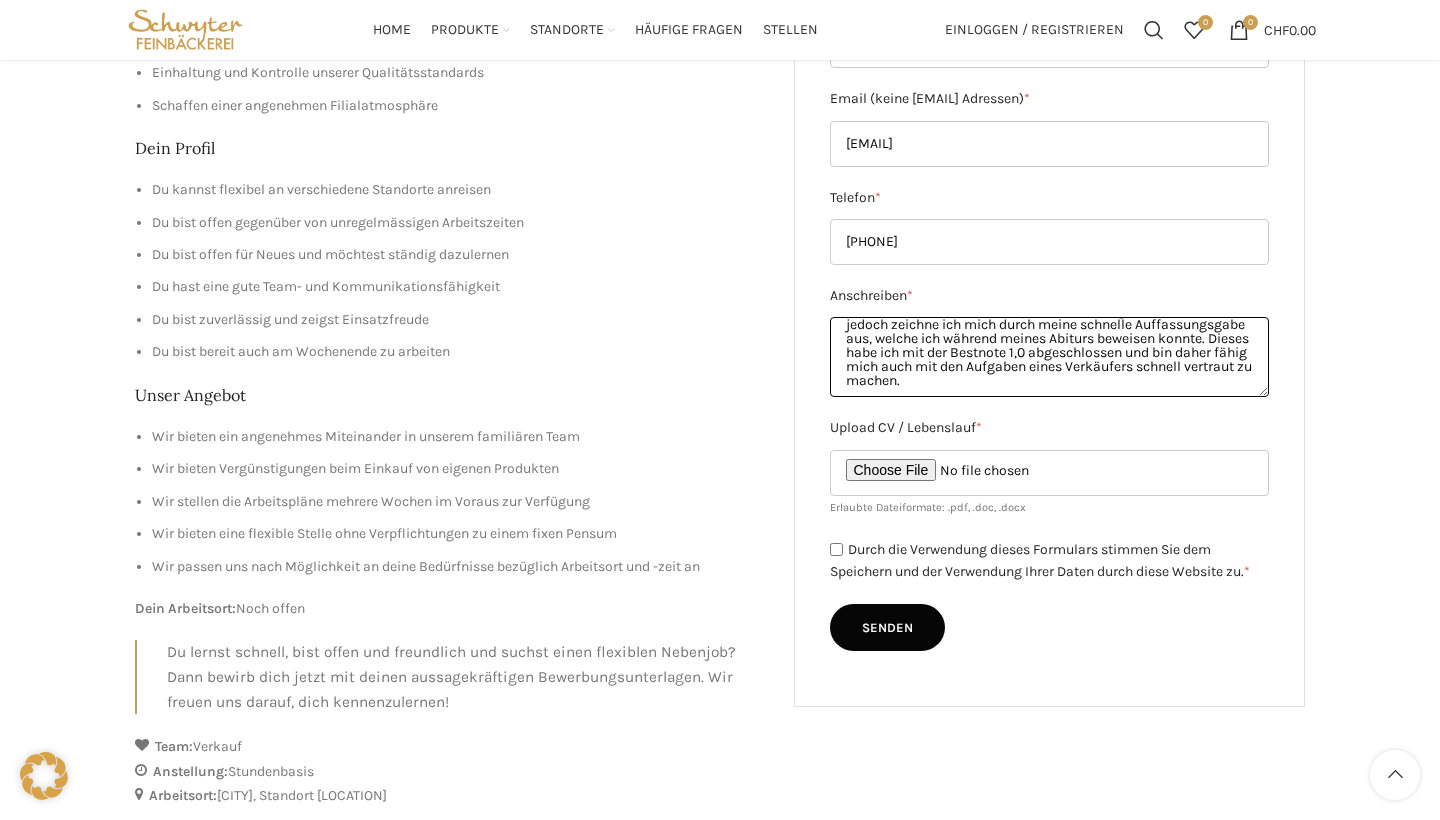drag, startPoint x: 976, startPoint y: 339, endPoint x: 1027, endPoint y: 355, distance: 53.450912 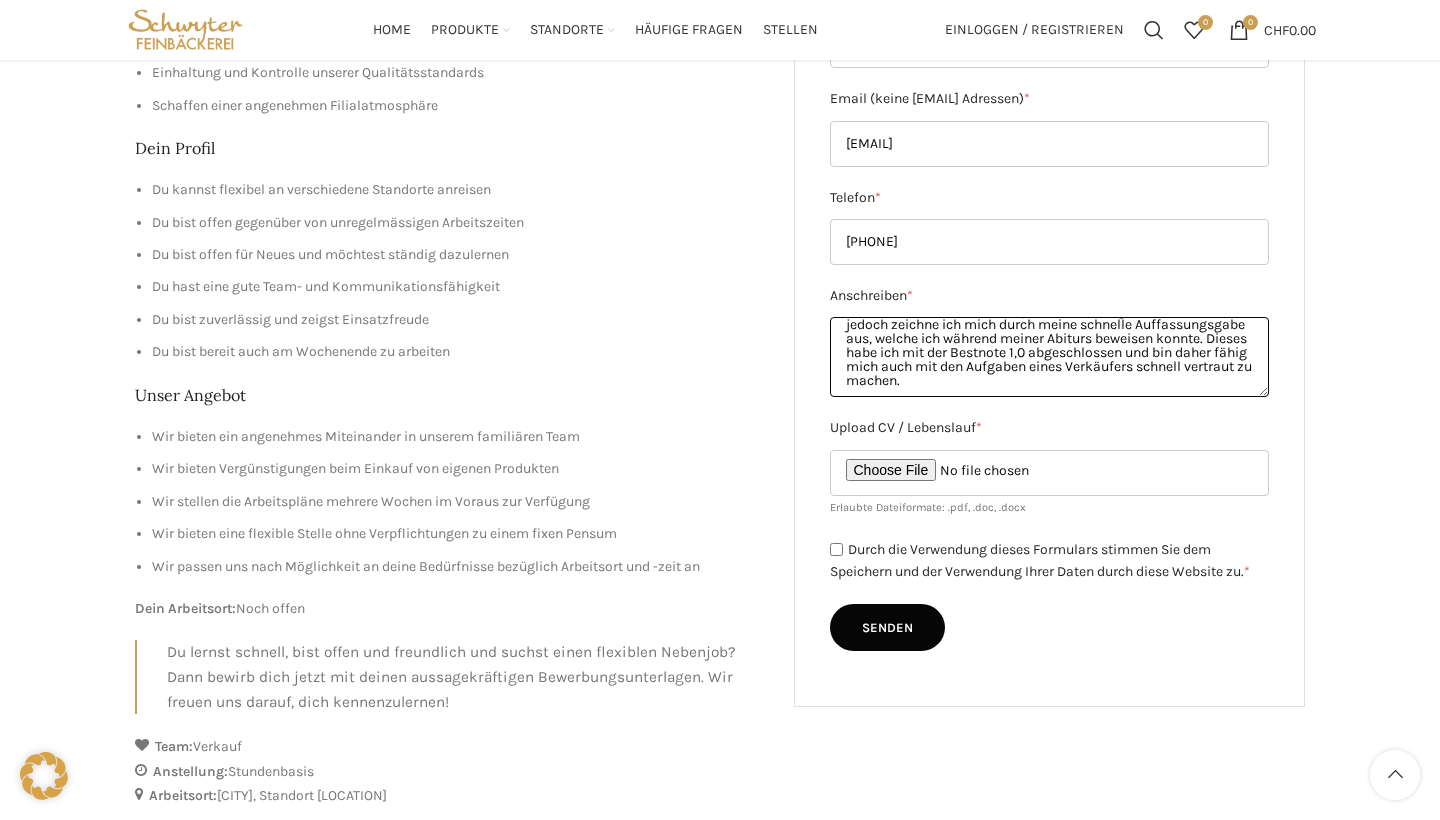 click on "Sehr geehrte Damen und Herren,
mein Name ist [NAME] und ich werde ab September ein BWL-Studium an der Universität St. Gallen beginnen. Es würde mich sehr freuen und bereichern während meines Studiums als Aushilfe im Verkauf bei Ihnen tätig sein zu dürfen.
Zwar habe ich noch keine explizite Erfahrung als Verkäufer, jedoch zeichne ich mich durch meine schnelle Auffassungsgabe aus, welche ich während meiner Abiturs beweisen konnte. Dieses habe ich mit der Bestnote 1,0 abgeschlossen und bin daher fähig mich auch mit den Aufgaben eines Verkäufers schnell vertraut zu machen." at bounding box center [1050, 357] 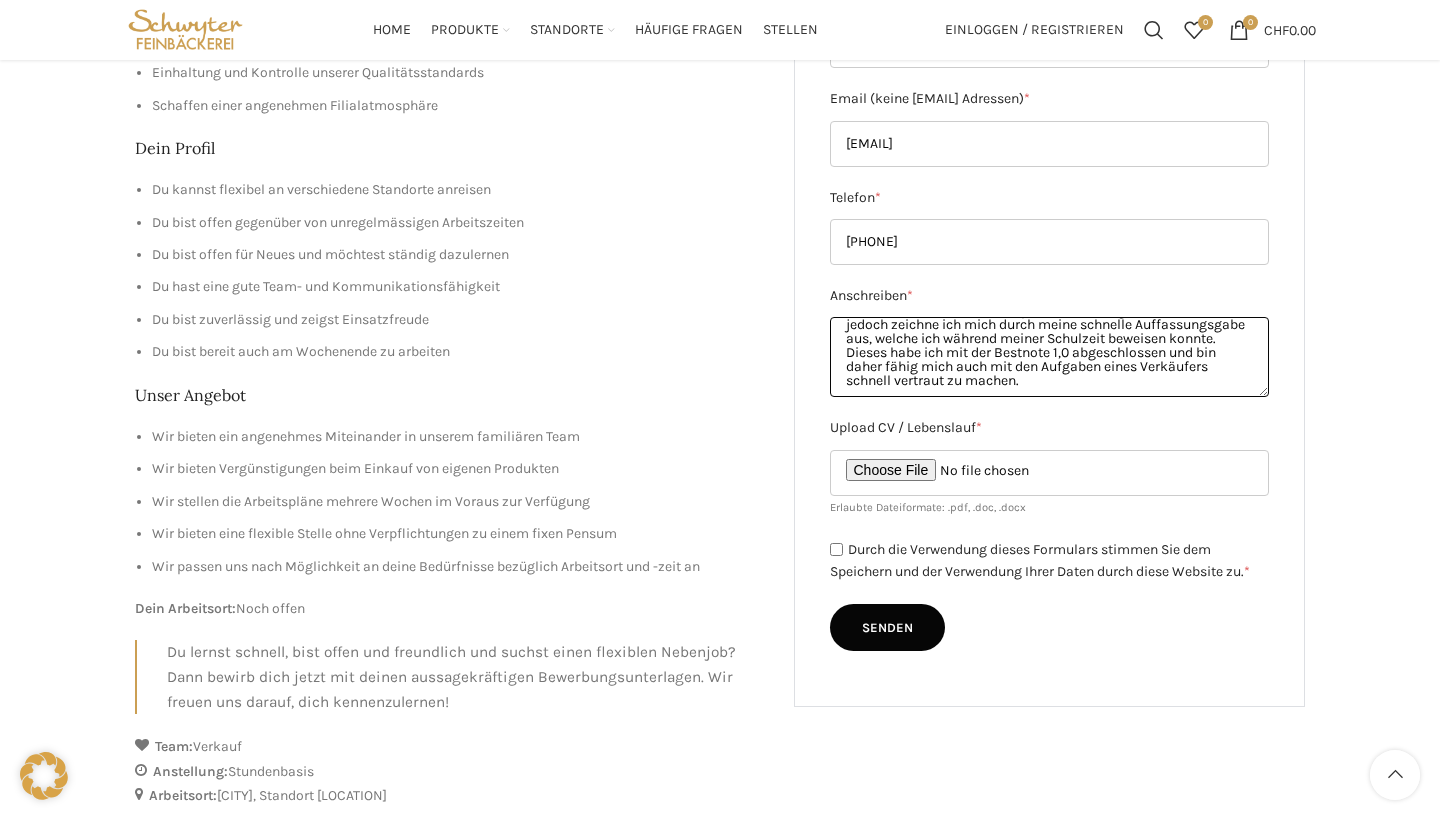 click on "Sehr geehrte Damen und Herren,
mein Name ist [FIRST] [LAST] und ich werde ab September ein BWL-Studium an der [UNIVERSITY] beginnen. Es würde mich sehr freuen und bereichern während meines Studiums als Aushilfe im Verkauf bei Ihnen tätig sein zu dürfen.
Zwar habe ich noch keine explizite Erfahrung als Verkäufer, jedoch zeichne ich mich durch meine schnelle Auffassungsgabe aus, welche ich während meiner Schulzeit beweisen konnte. Dieses habe ich mit der Bestnote 1,0 abgeschlossen und bin daher fähig mich auch mit den Aufgaben eines Verkäufers schnell vertraut zu machen." at bounding box center [1050, 357] 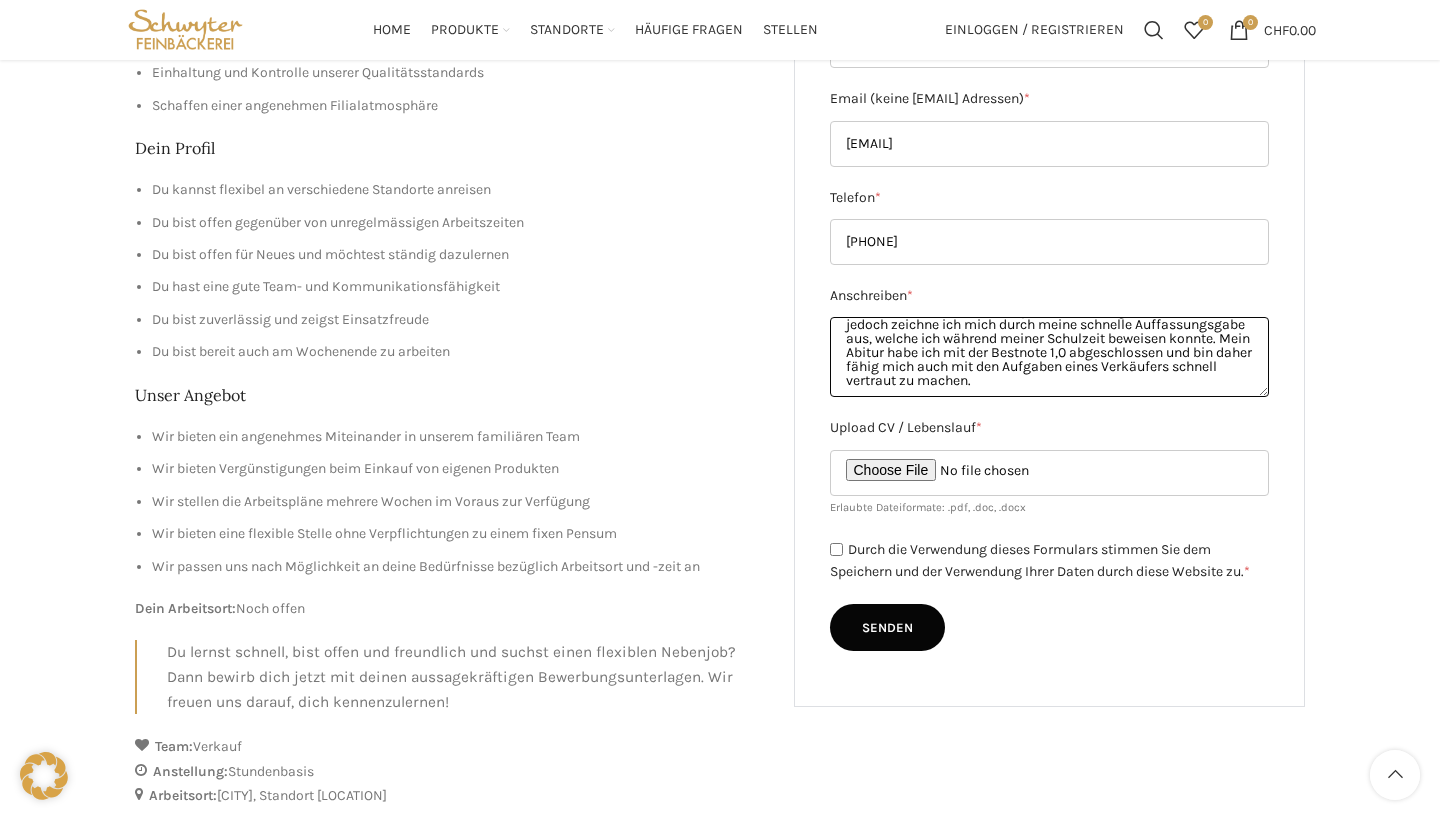 click on "Sehr geehrte Damen und Herren,
mein Name ist [FIRST] [LAST] und ich werde ab September ein BWL-Studium an der Universität [CITY] beginnen. Es würde mich sehr freuen und bereichern während meines Studiums als Aushilfe im Verkauf bei Ihnen tätig sein zu dürfen.
Zwar habe ich noch keine explizite Erfahrung als Verkäufer, jedoch zeichne ich mich durch meine schnelle Auffassungsgabe aus, welche ich während meiner Schulzeit beweisen konnte. Mein Abitur habe ich mit der Bestnote 1,0 abgeschlossen und bin daher fähig mich auch mit den Aufgaben eines Verkäufers schnell vertraut zu machen." at bounding box center [1050, 357] 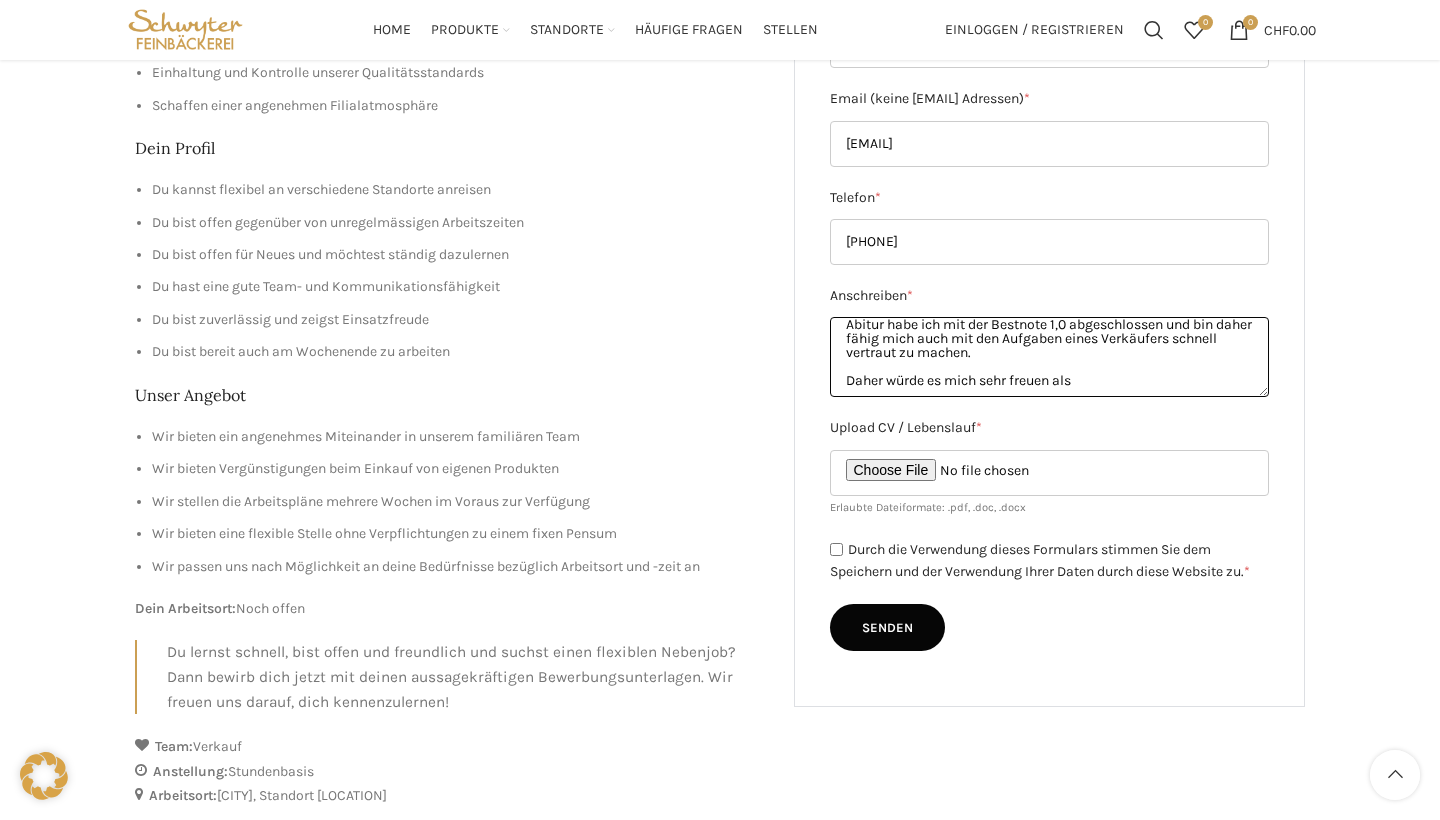 scroll, scrollTop: 162, scrollLeft: 0, axis: vertical 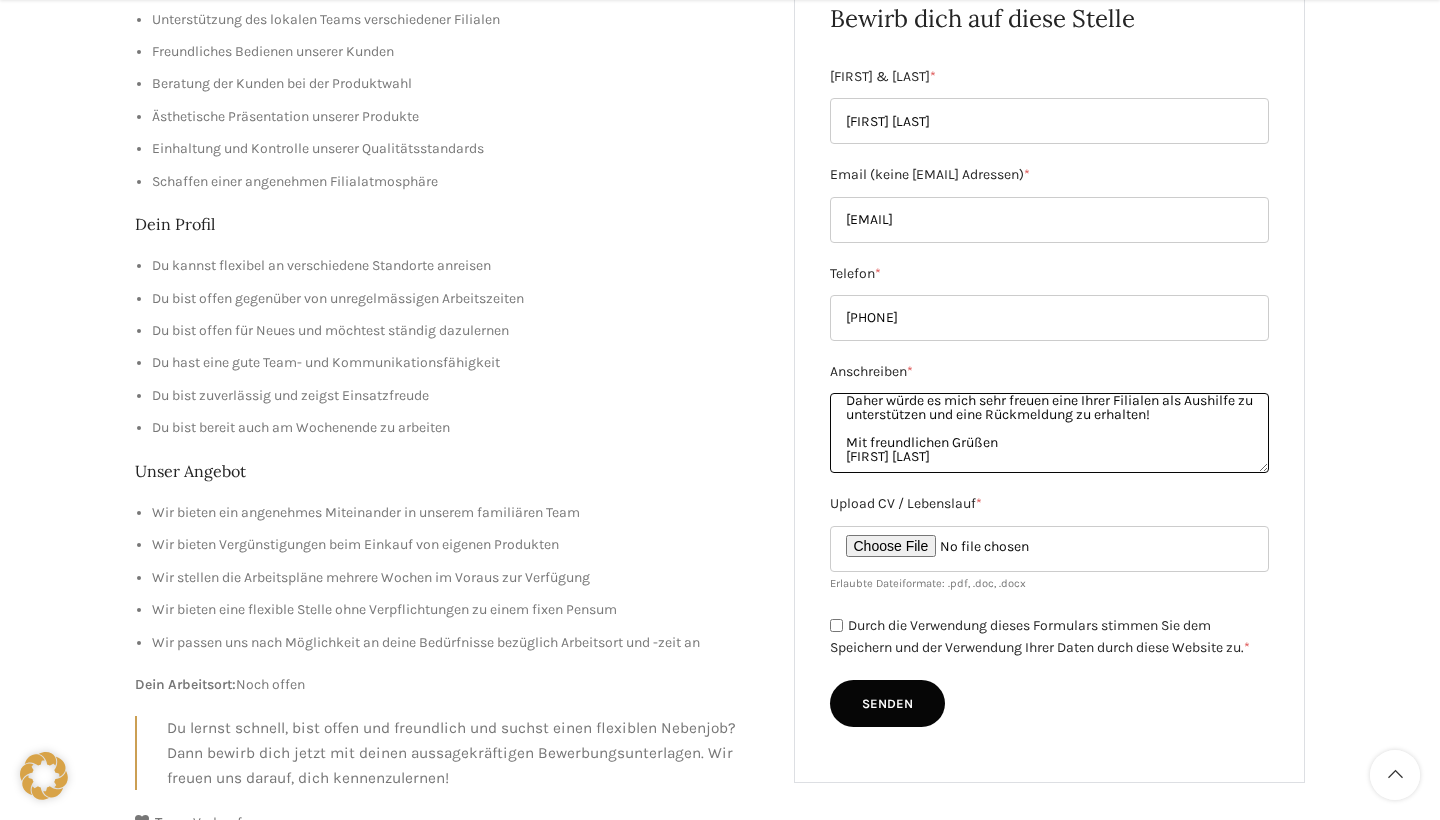 type on "Sehr geehrte Damen und Herren,
mein Name ist [FIRST] [LAST] und ich werde ab September ein BWL-Studium an der Universität St. Gallen beginnen. Es würde mich sehr freuen und bereichern während meines Studiums als Aushilfe im Verkauf bei Ihnen tätig sein zu dürfen.
Zwar habe ich noch keine explizite Erfahrung als Verkäufer, jedoch zeichne ich mich durch meine schnelle Auffassungsgabe aus, welche ich während meiner Schulzeit beweisen konnte. Mein Abitur habe ich mit der Bestnote 1,0 abgeschlossen und bin daher fähig mich auch mit den Aufgaben eines Verkäufers schnell vertraut zu machen.
Daher würde es mich sehr freuen eine Ihrer Filialen als Aushilfe zu unterstützen und eine Rückmeldung zu erhalten!
Mit freundlichen Grüßen
[FIRST] [LAST]" 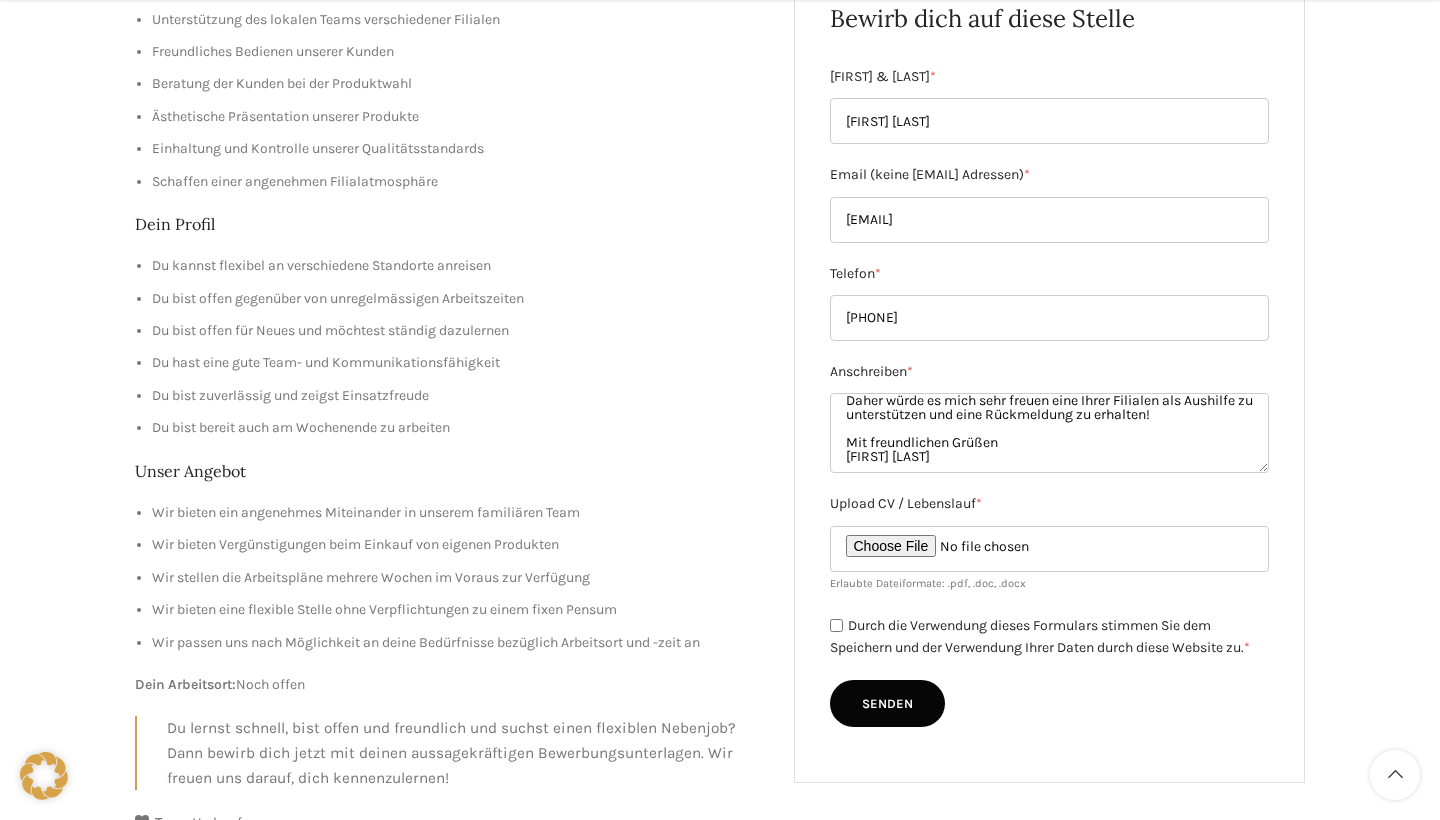 click on "Upload CV / Lebenslauf  *" at bounding box center (1050, 549) 